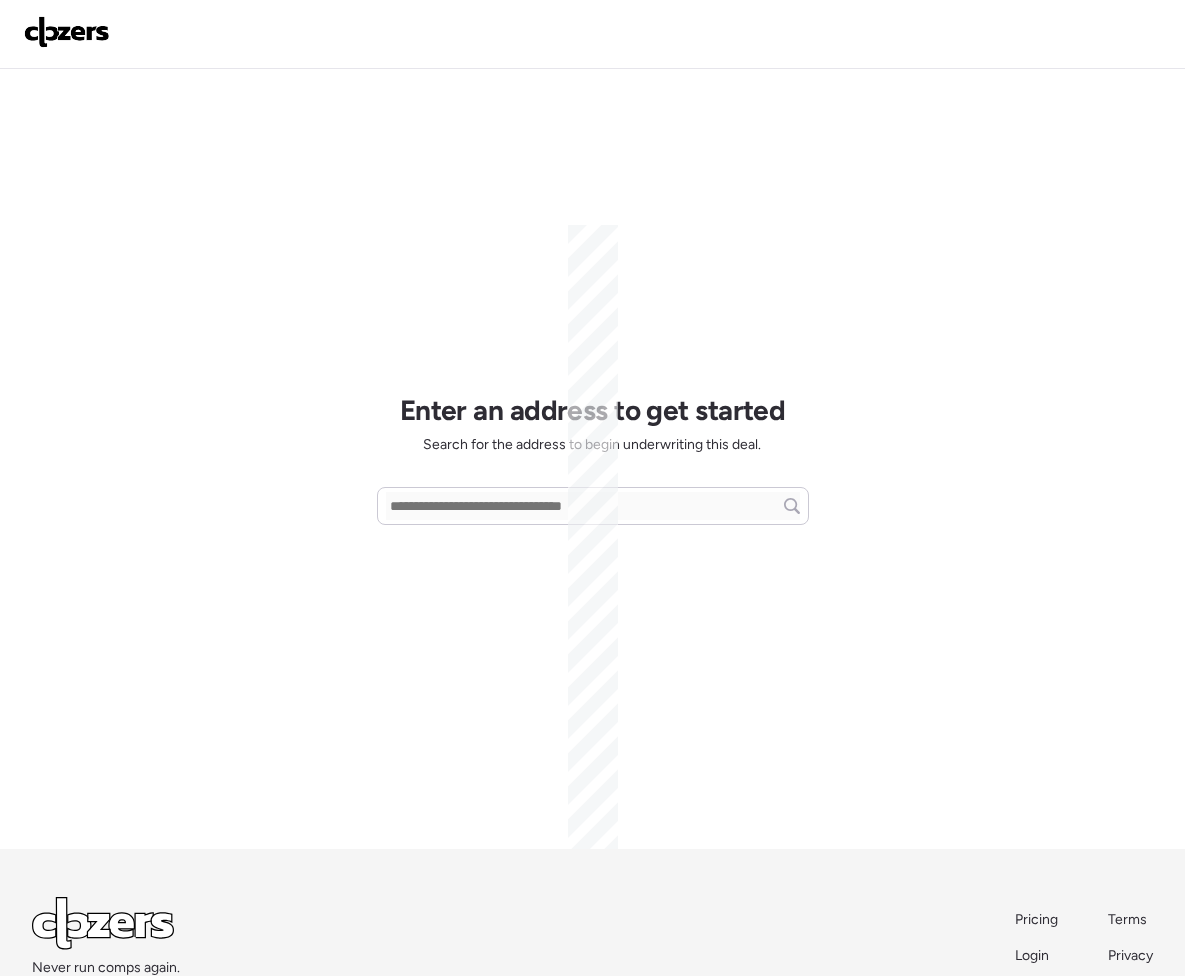 scroll, scrollTop: 0, scrollLeft: 0, axis: both 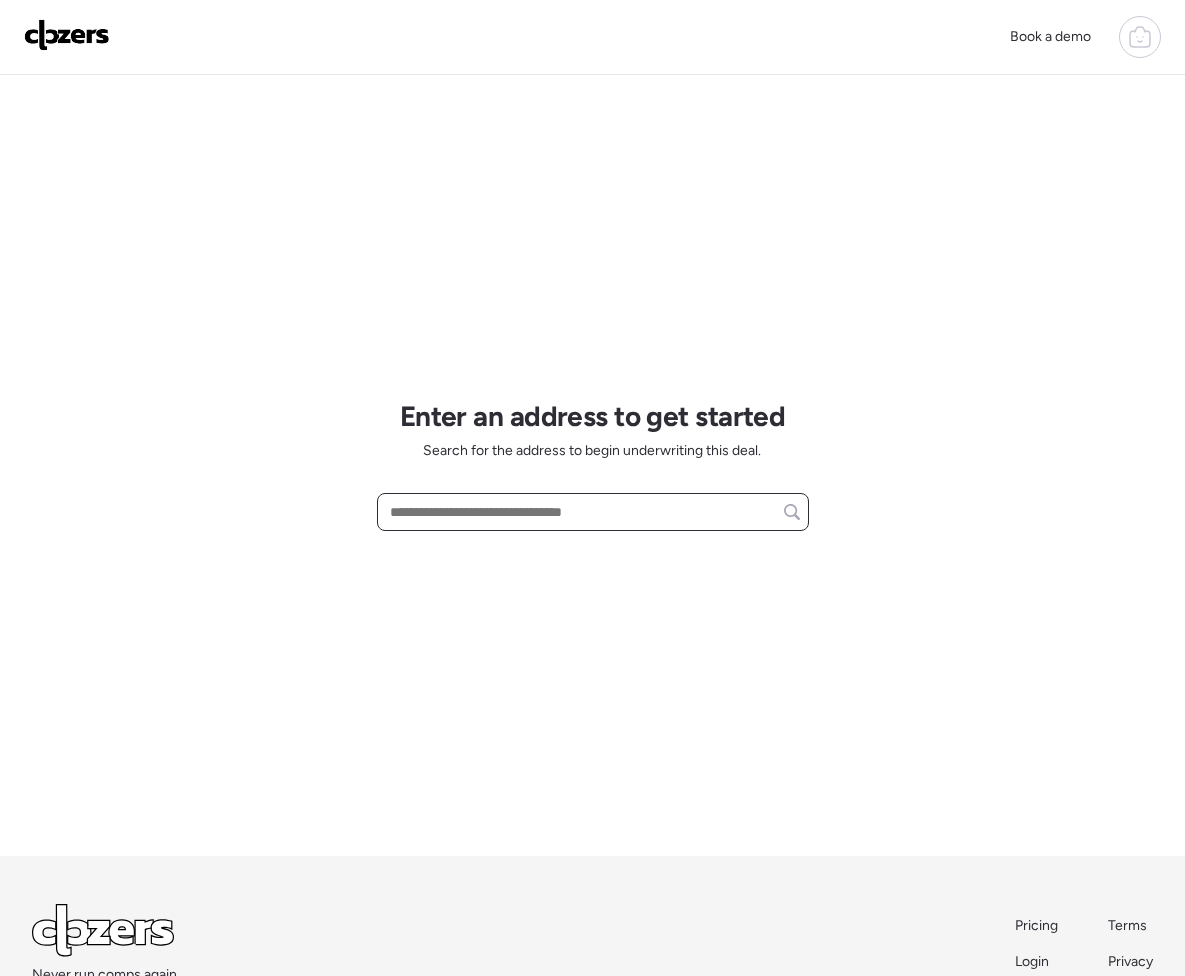 click at bounding box center (593, 512) 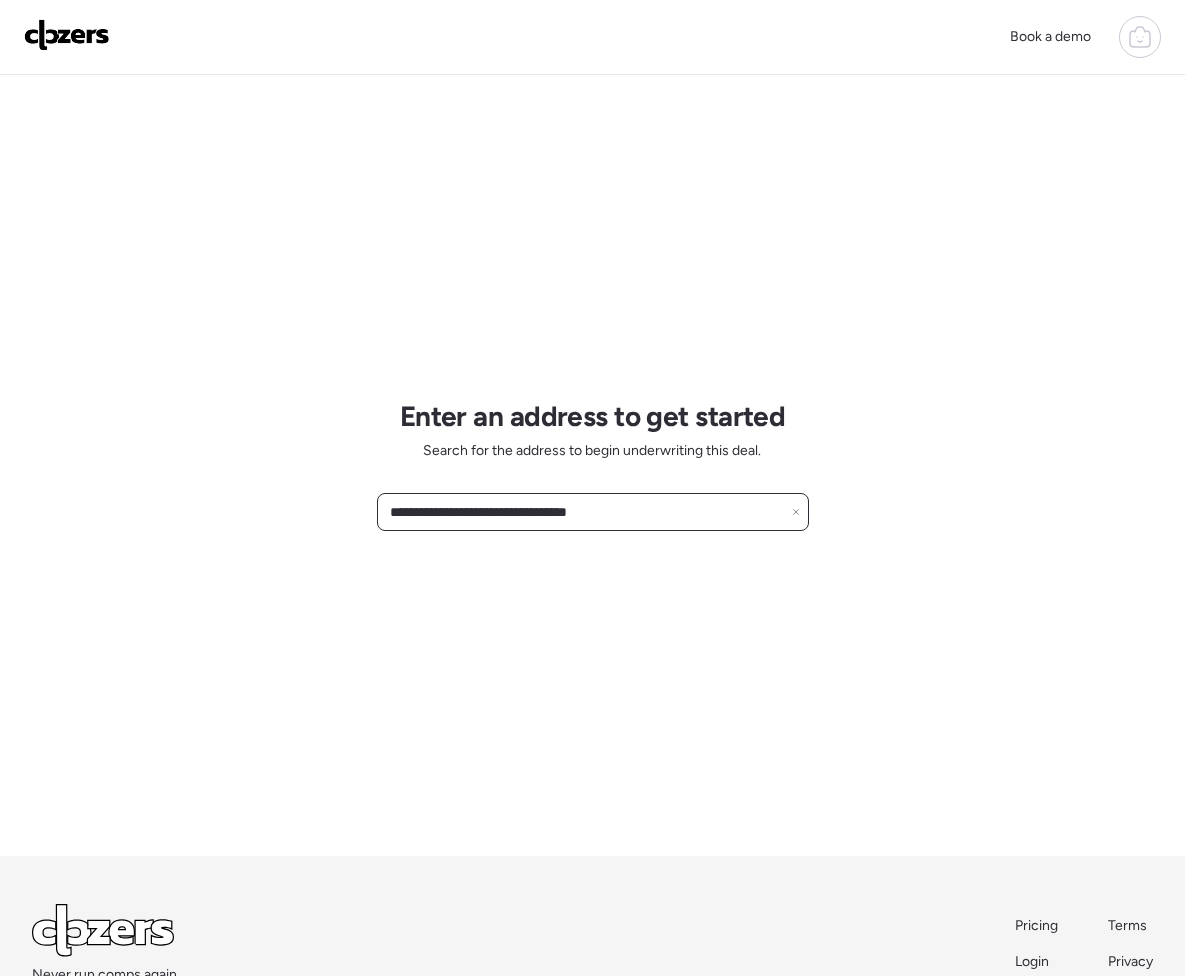 click on "**********" at bounding box center [593, 512] 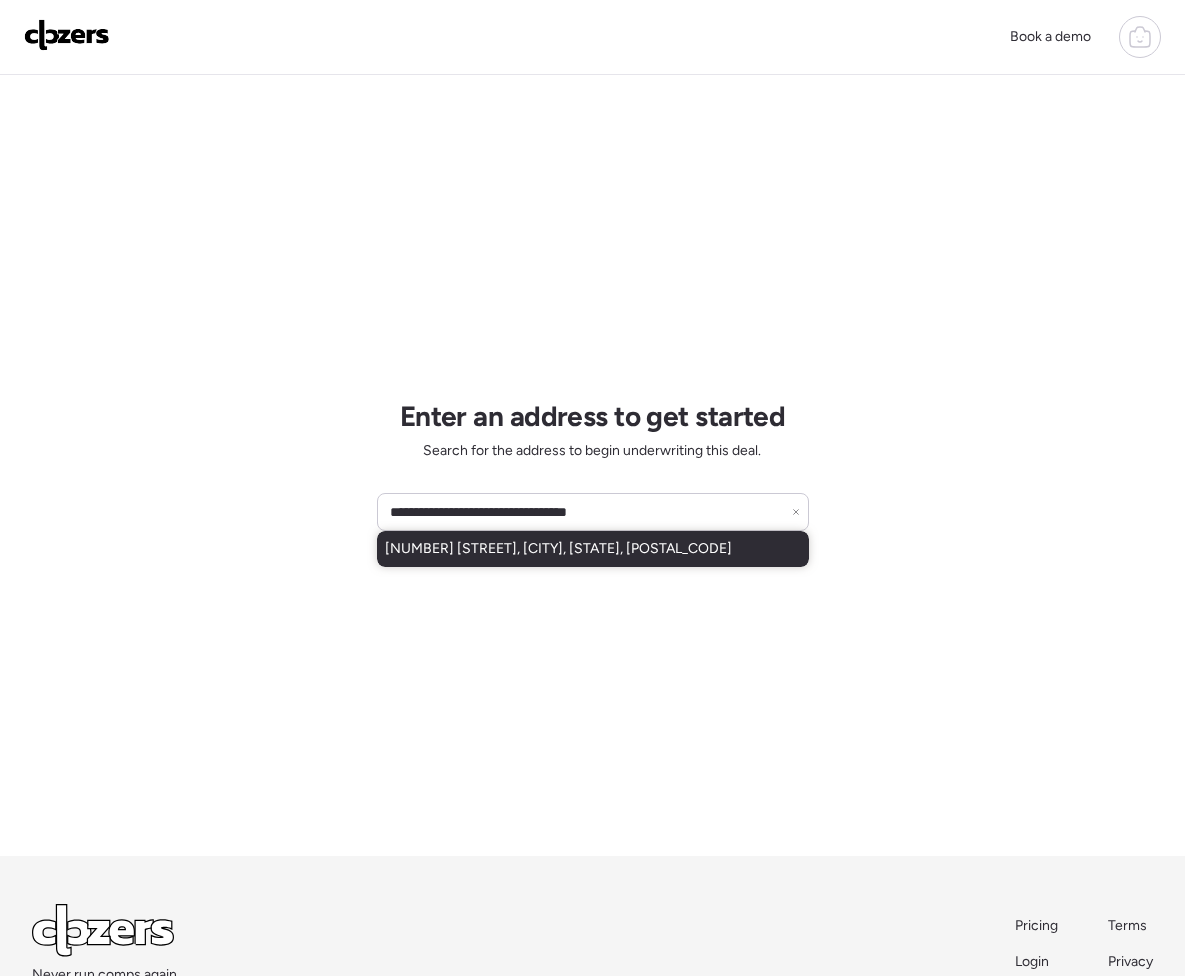 click on "[NUMBER] [STREET], [CITY], [STATE], [POSTAL_CODE]" at bounding box center [593, 549] 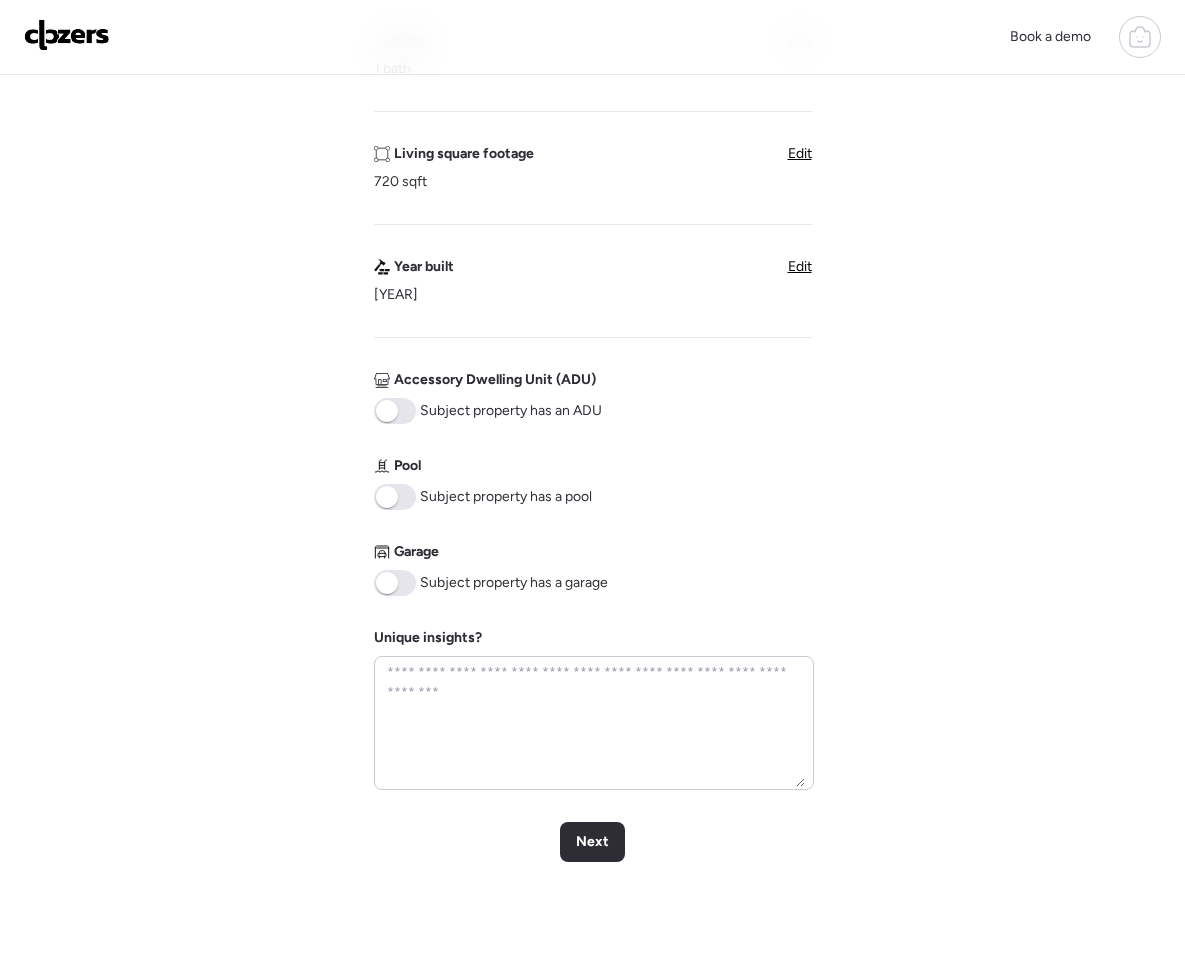 scroll, scrollTop: 619, scrollLeft: 0, axis: vertical 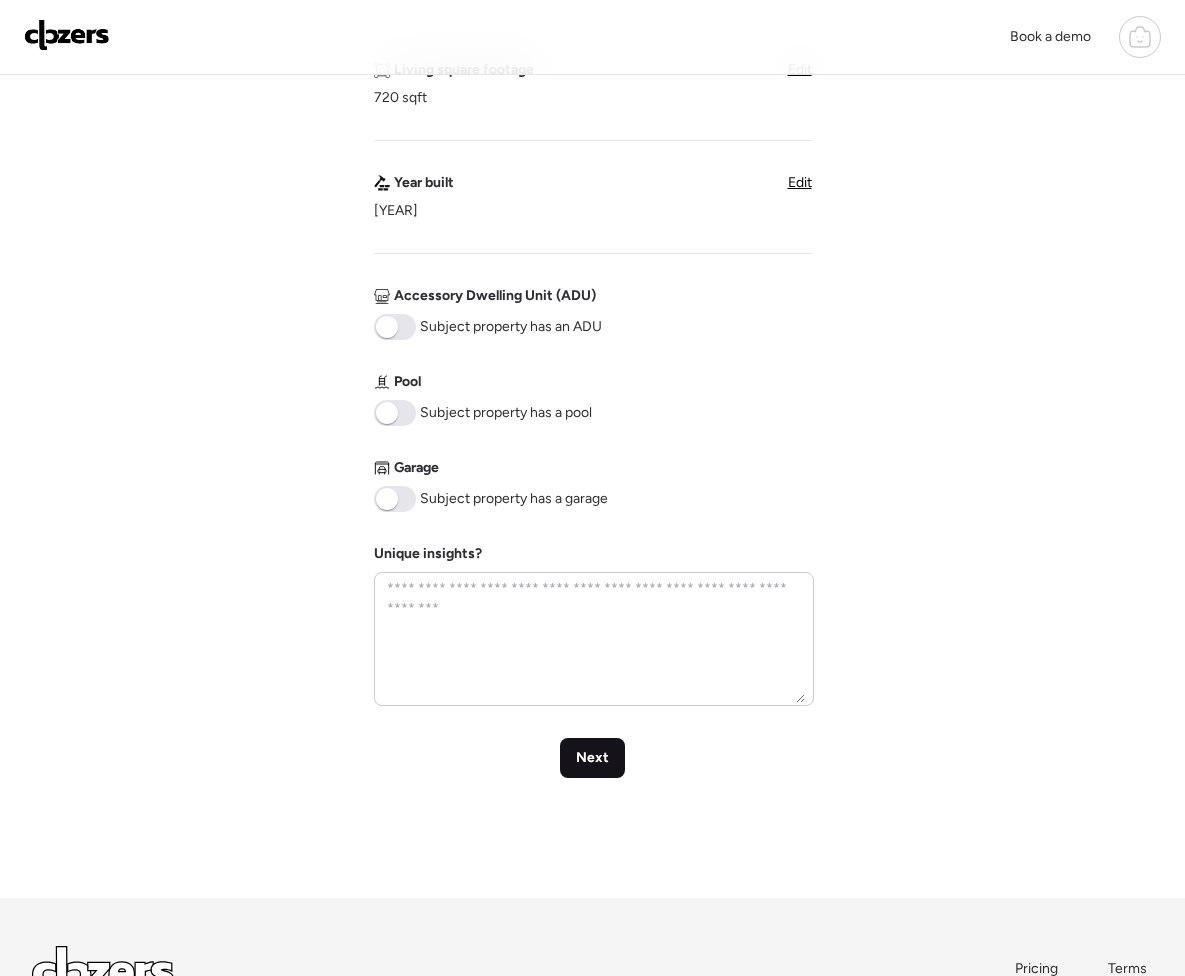 click on "Next" at bounding box center [592, 758] 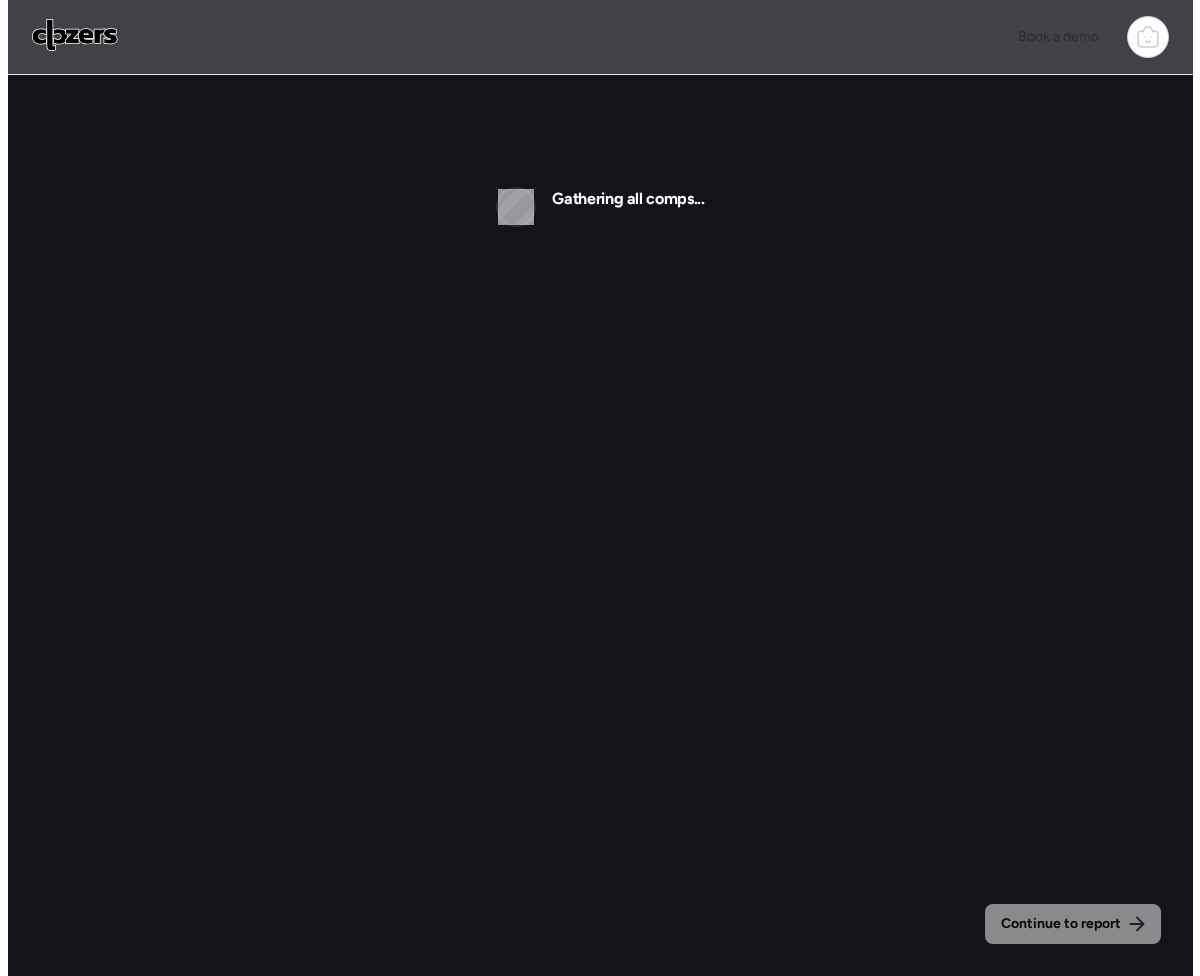 scroll, scrollTop: 0, scrollLeft: 0, axis: both 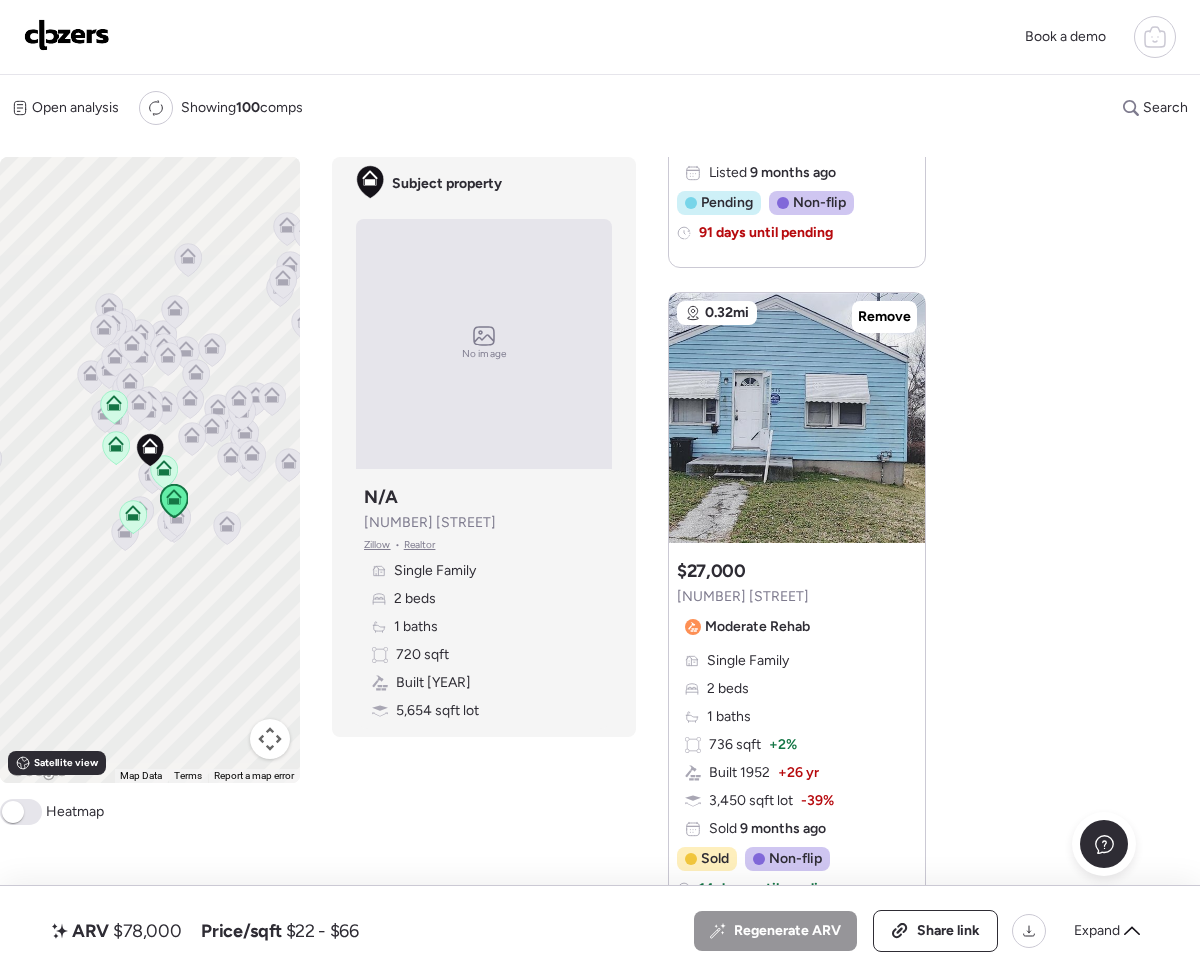 click at bounding box center [797, 418] 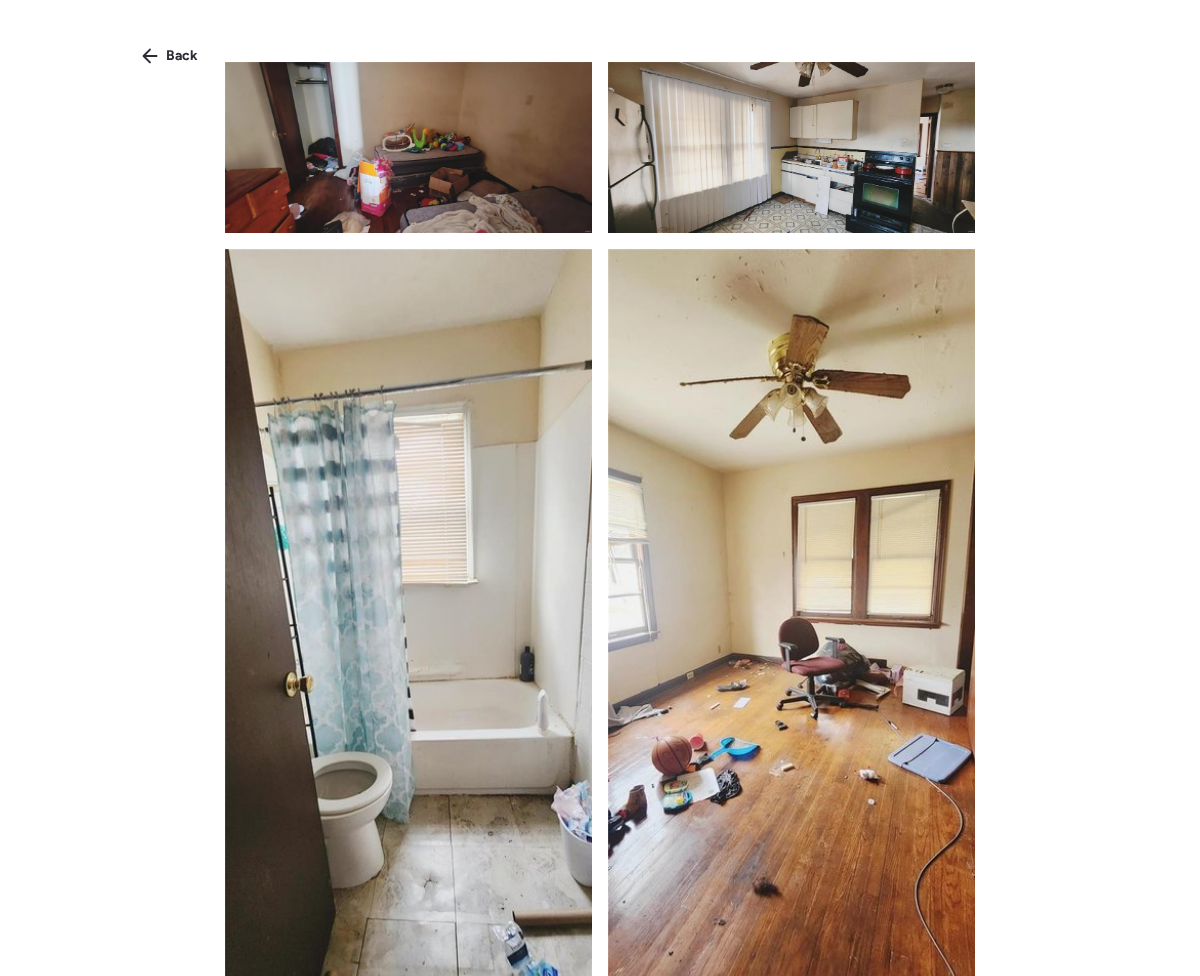 scroll, scrollTop: 394, scrollLeft: 0, axis: vertical 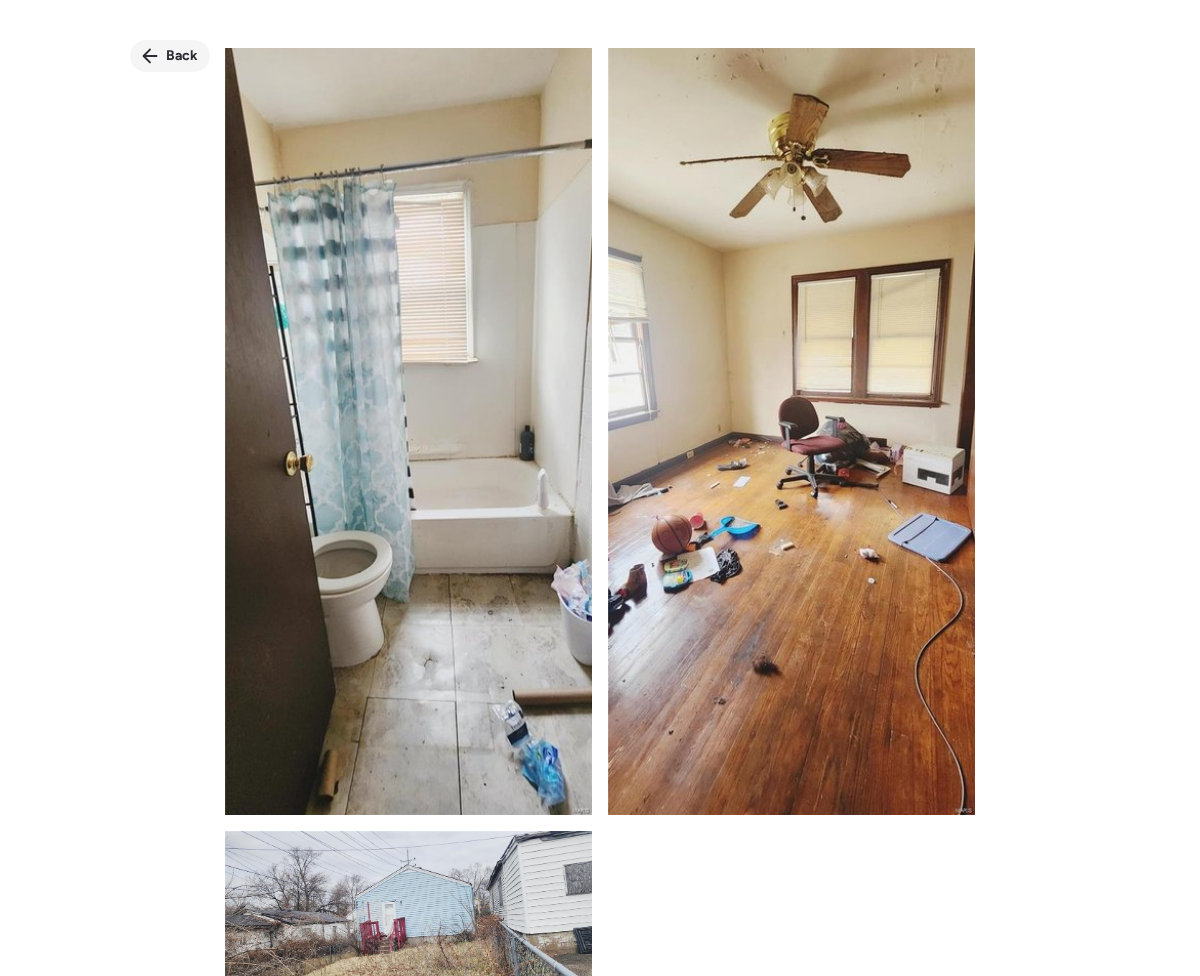 click on "Back" at bounding box center (182, 56) 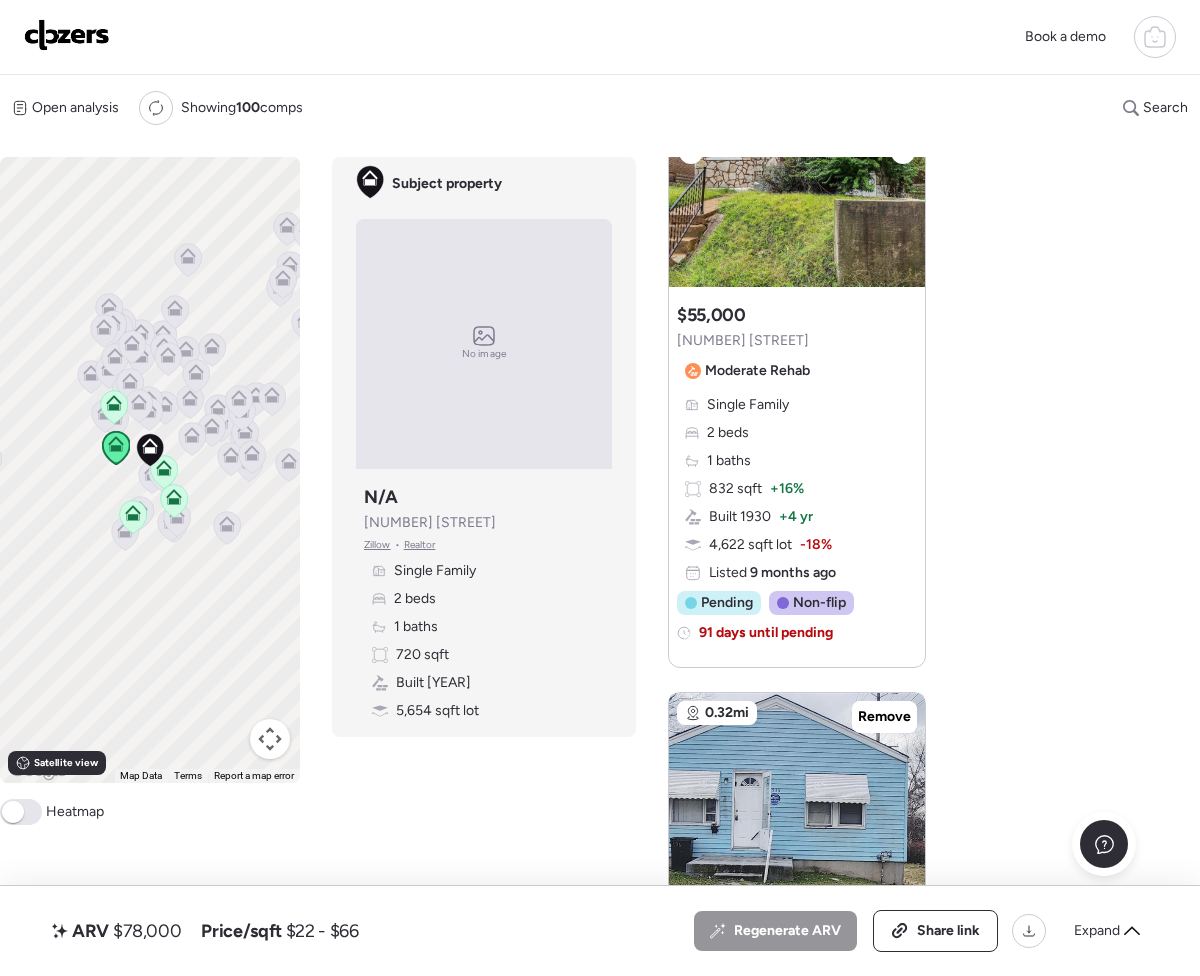scroll, scrollTop: 1497, scrollLeft: 0, axis: vertical 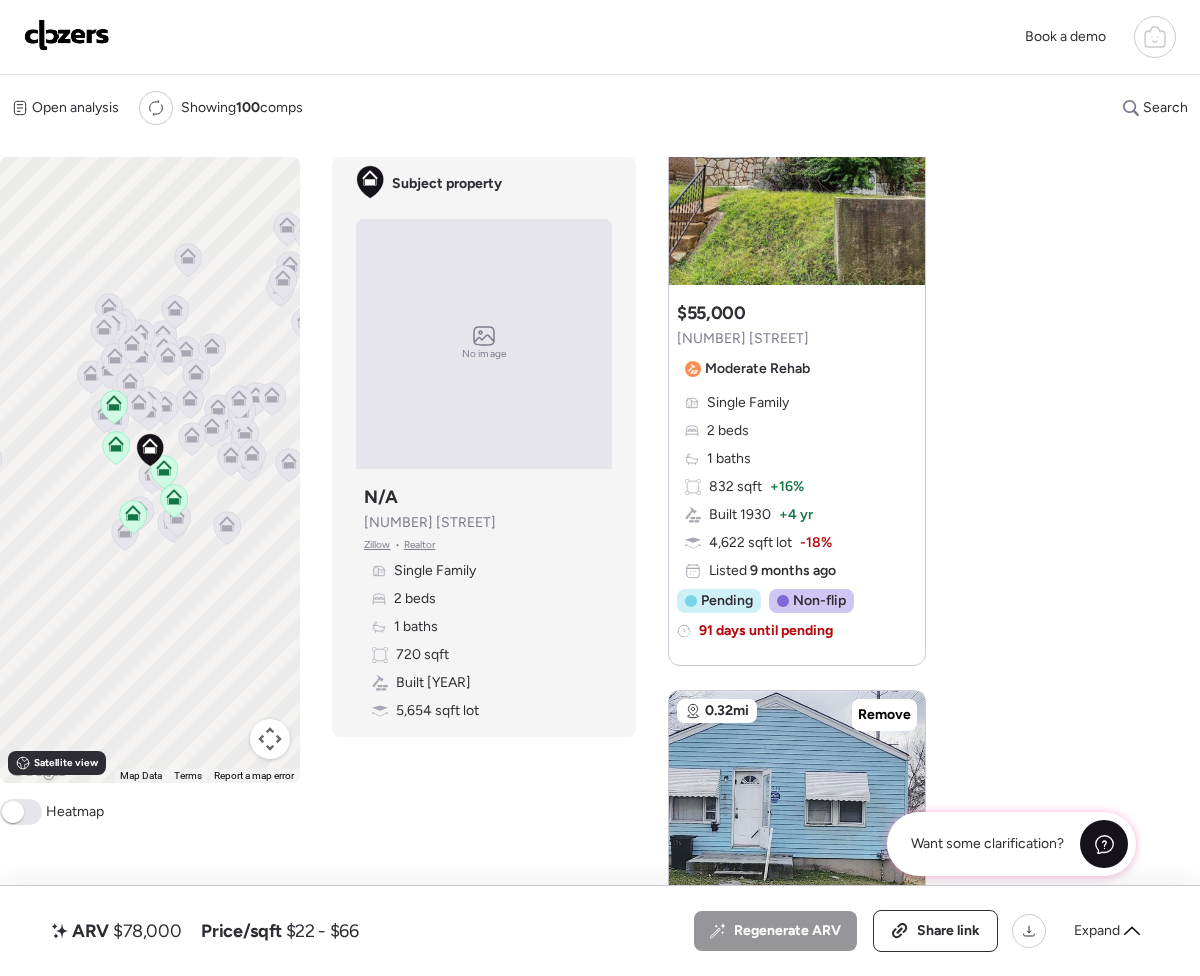 click 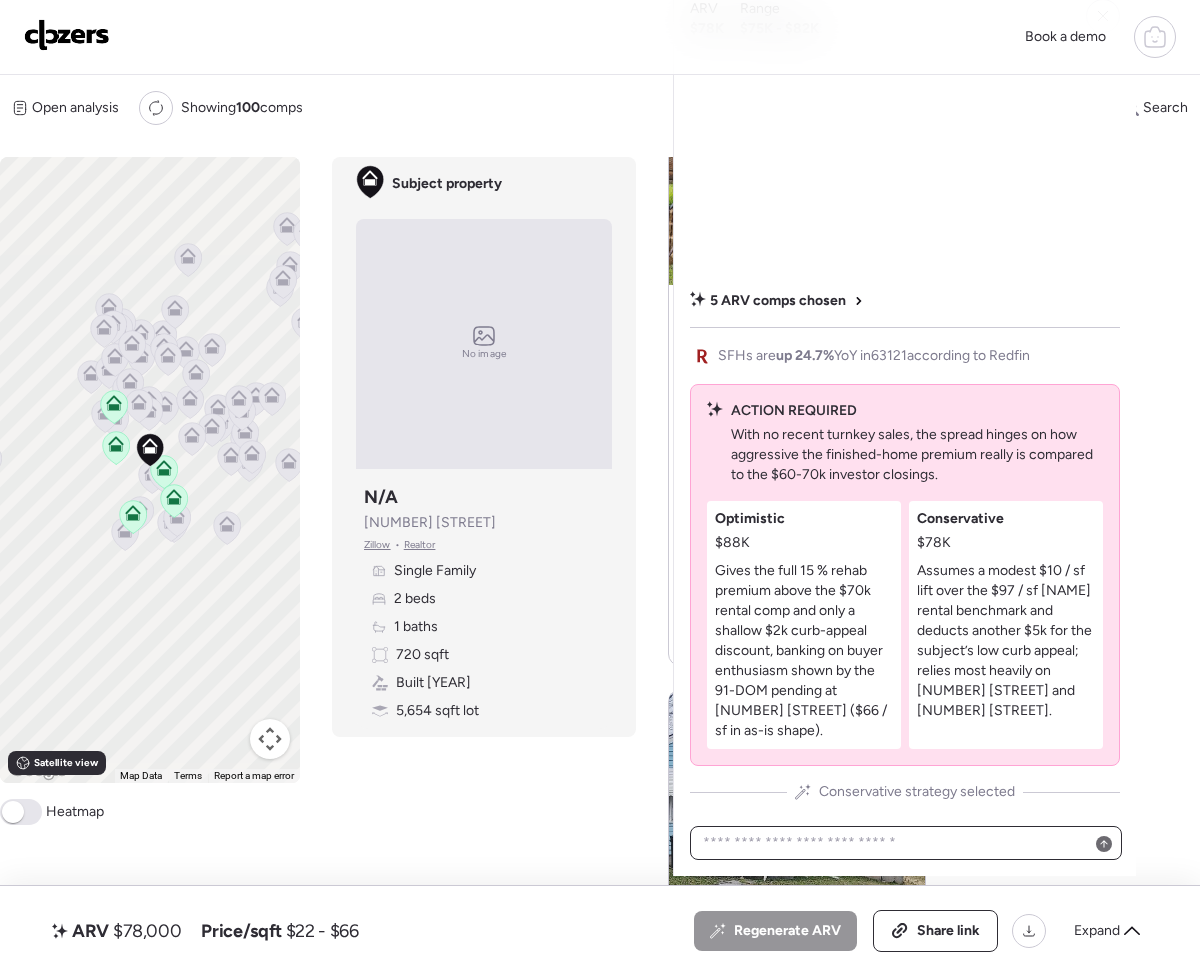 click at bounding box center (906, 843) 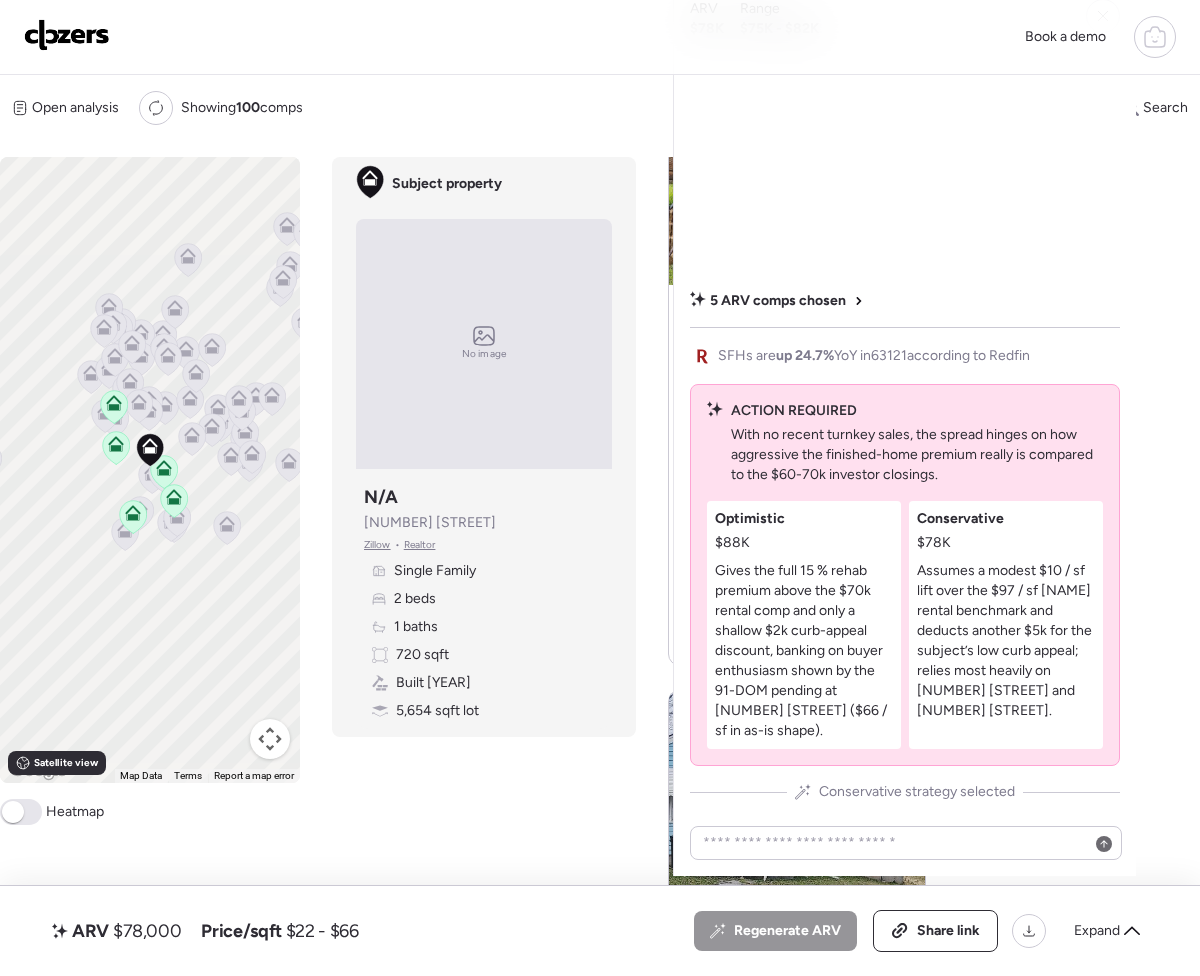 click on "To activate drag with keyboard, press Alt + Enter. Once in keyboard drag state, use the arrow keys to move the marker. To complete the drag, press the Enter key. To cancel, press Escape. Keyboard shortcuts Map Data Map Data ©2025 Google Map data ©2025 Google 500 m  Click to toggle between metric and imperial units Terms Report a map error Satellite view A B+ B B- C+ C C- D Heatmap Subject property No image Subject property N/A [NUMBER] [STREET] Zillow • Realtor Single Family 2 beds 1 baths 720 sqft Built [YEAR] [SQFT] lot Suggested comps 0.12mi Remove Suggested comp $43,000 [NUMBER] [STREET] Moderate Rehab Single Family 2 beds 1 baths 792 sqft + 10% Built null -[YEAR] yr [SQFT] lot -8% Sold   7 months ago Sold Non-flip Non-flip Excellent condition comp, but not remodeled specifically for re-sale. 11 days until sold Nov 16, 2024 Listed $43,000 11 days until sold Nov 27, 2024 Sold $43,000 0.26mi Remove Suggested comp $60,000 [NUMBER] [STREET] Moderate Rehab Single Family 2 beds 1 baths 918 sqft + 28% Built [YEAR]" at bounding box center [471, 563] 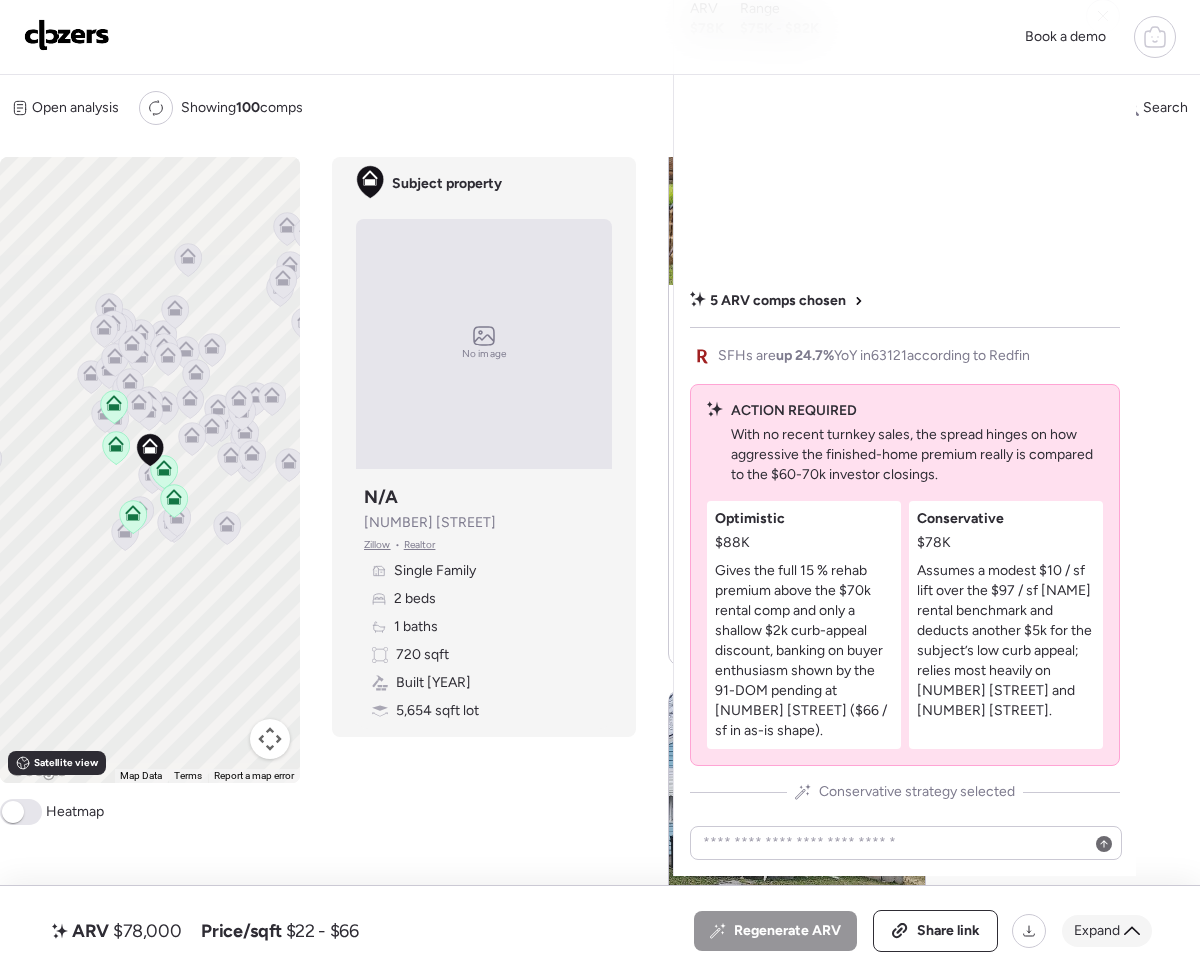 click on "Expand" at bounding box center (1097, 931) 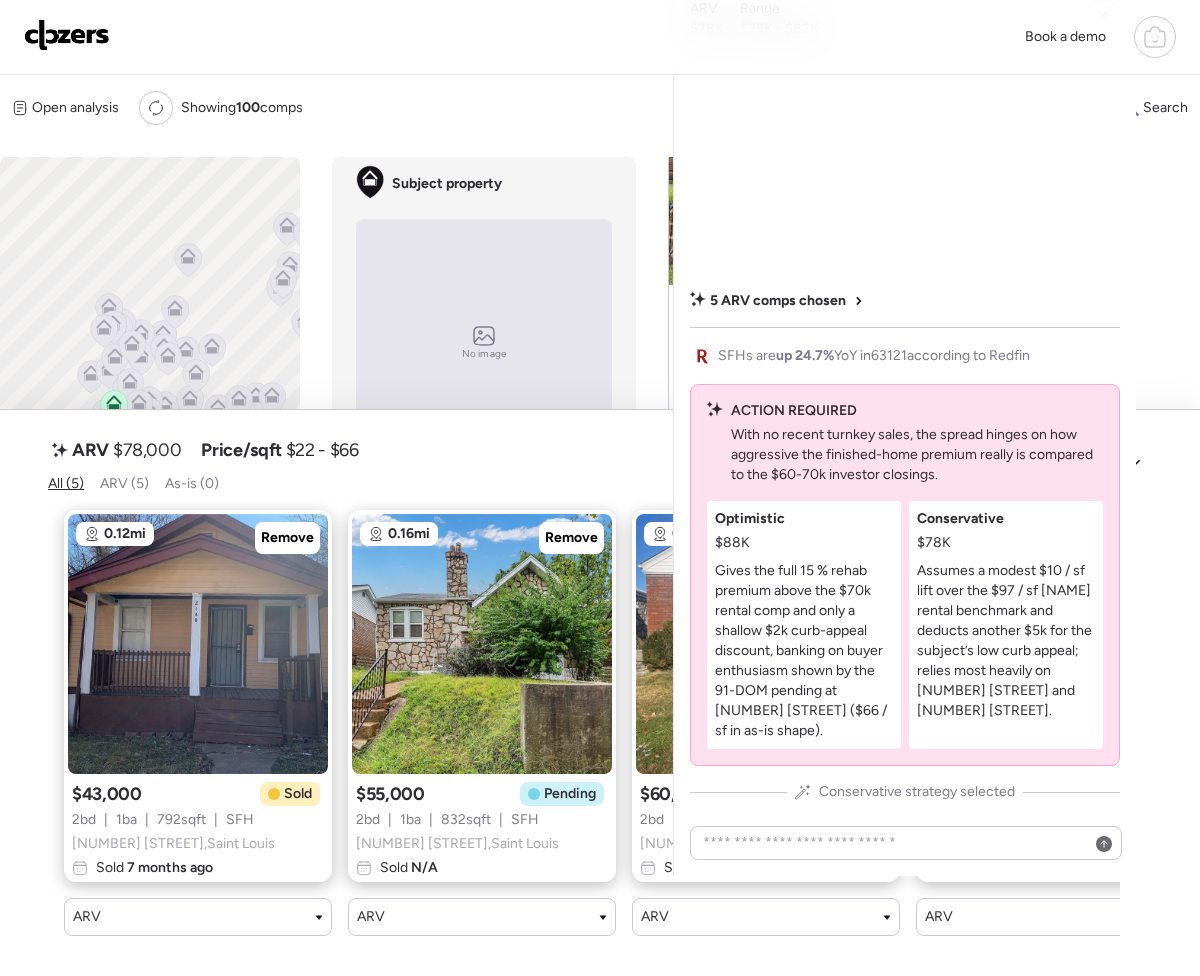click on "5 ARV comps chosen" at bounding box center (778, 301) 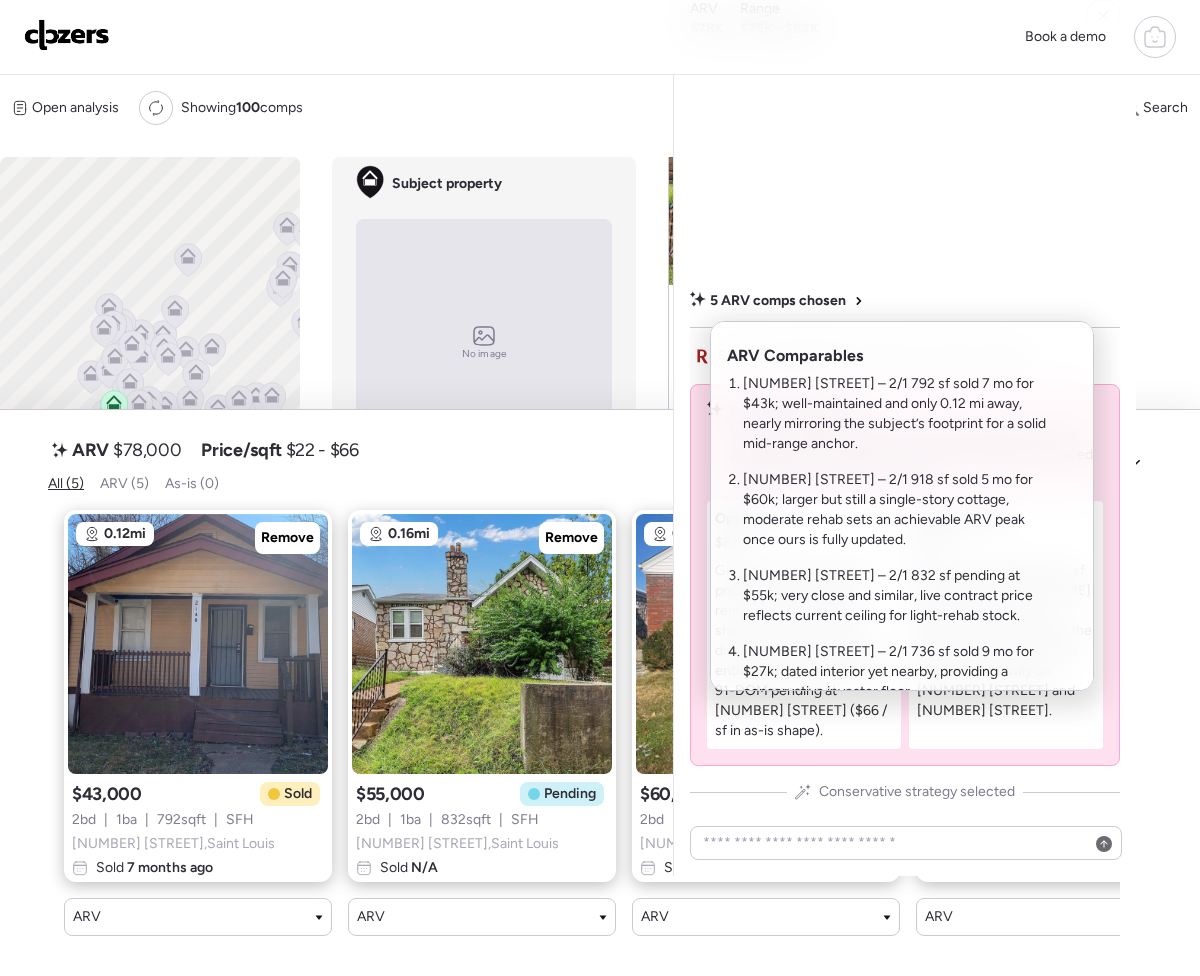 click at bounding box center (1273, 373) 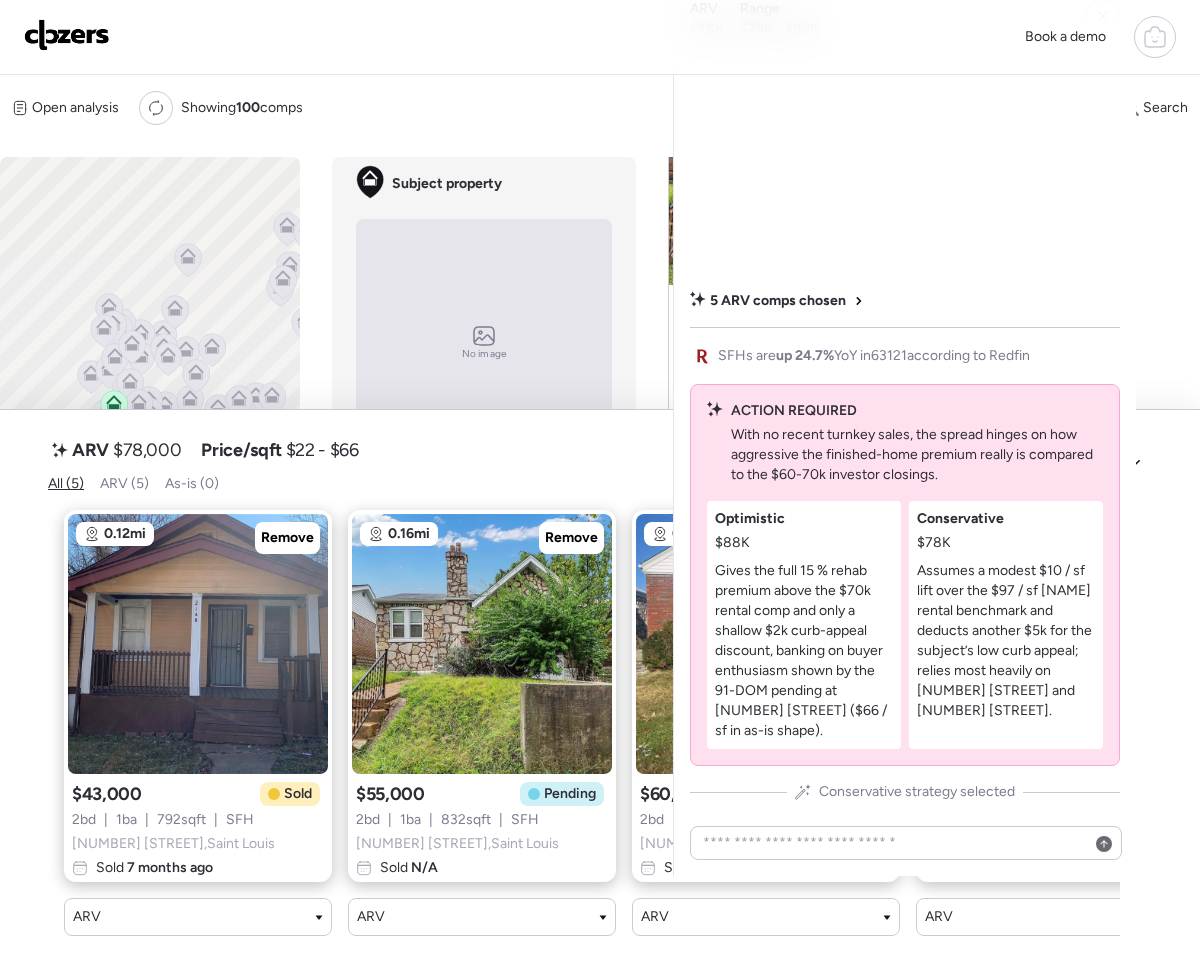 click on "Open analysis Re-run report Showing  100  comps Search" at bounding box center (600, 108) 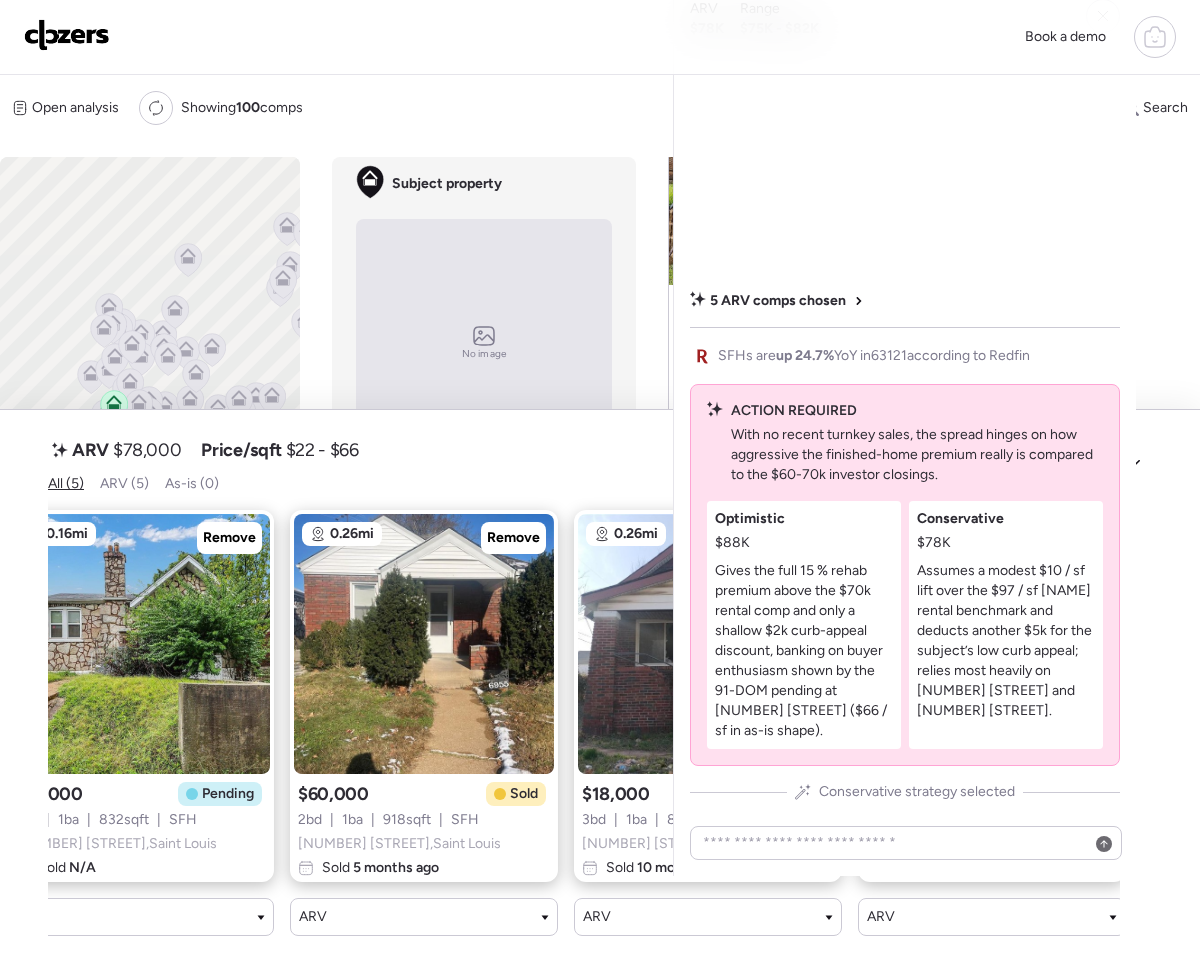 scroll, scrollTop: 0, scrollLeft: 356, axis: horizontal 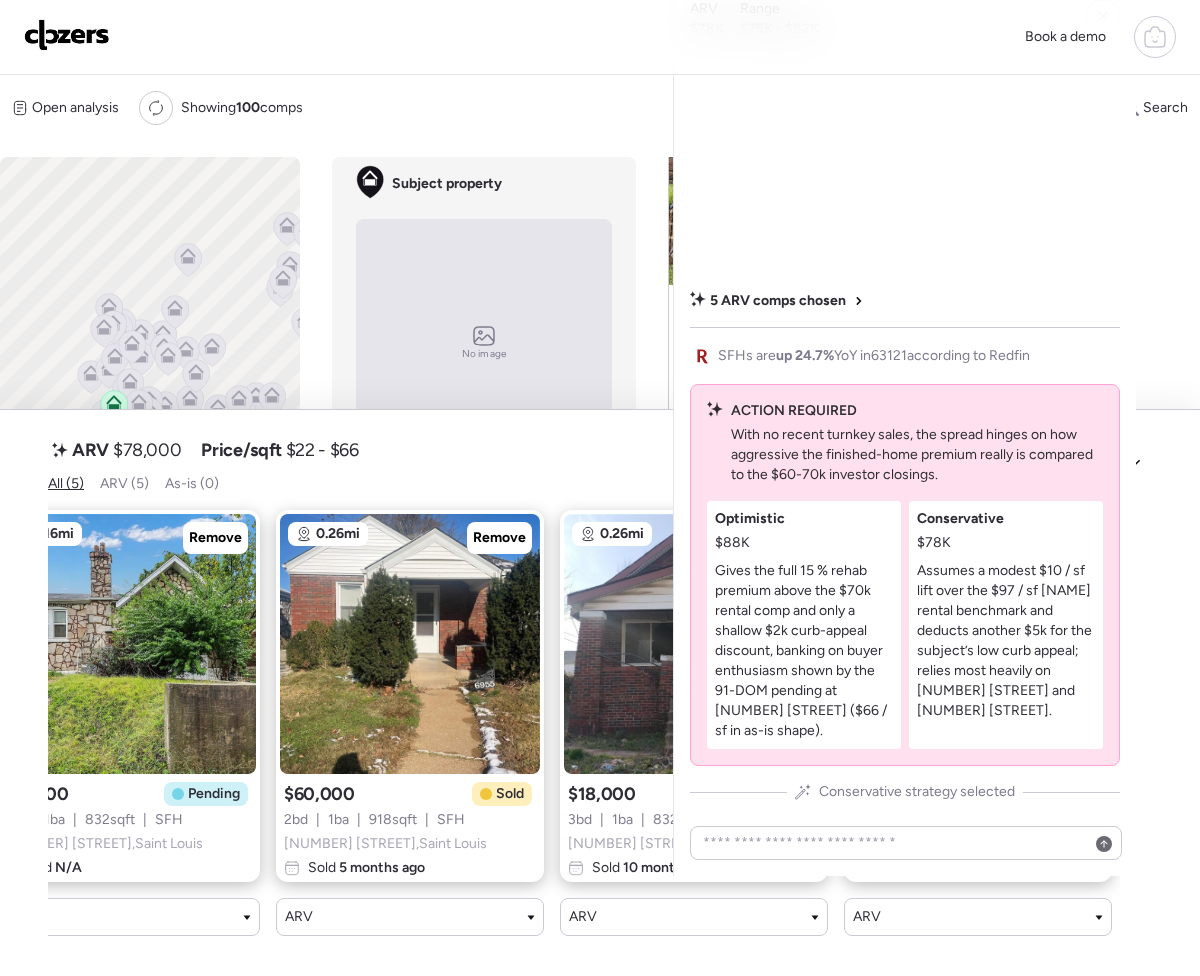 click on "Open analysis Re-run report Showing  100  comps Search" at bounding box center (600, 108) 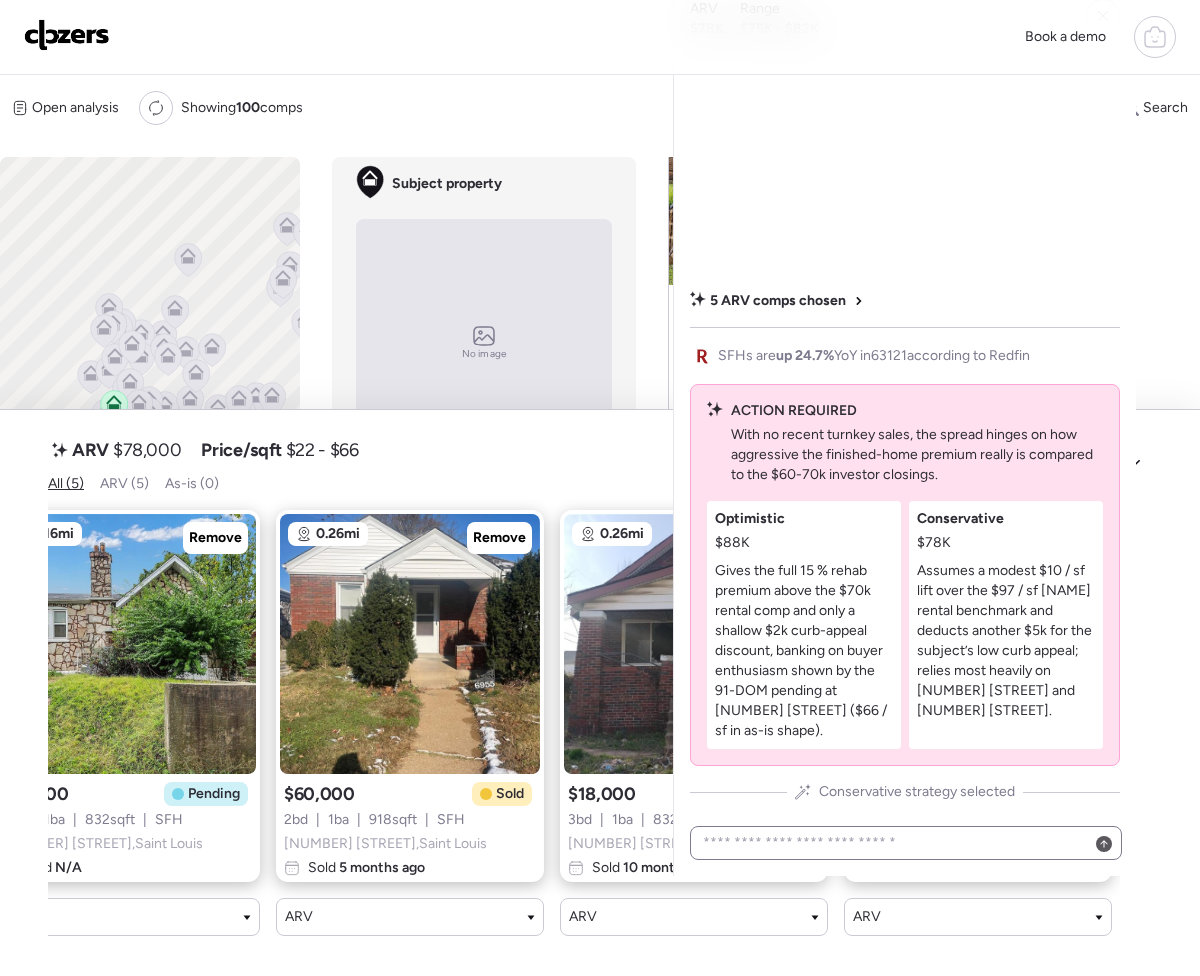 click 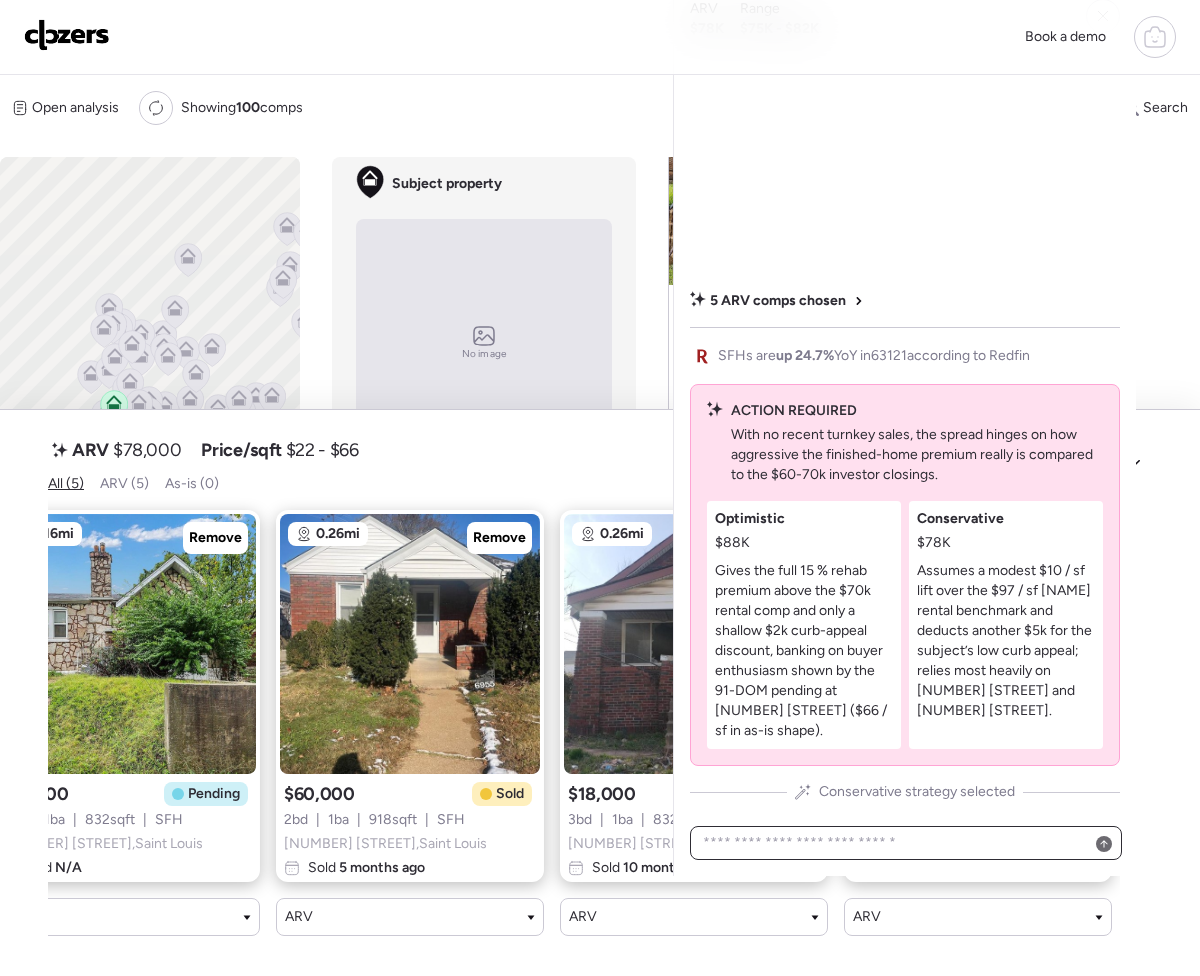click at bounding box center [906, 843] 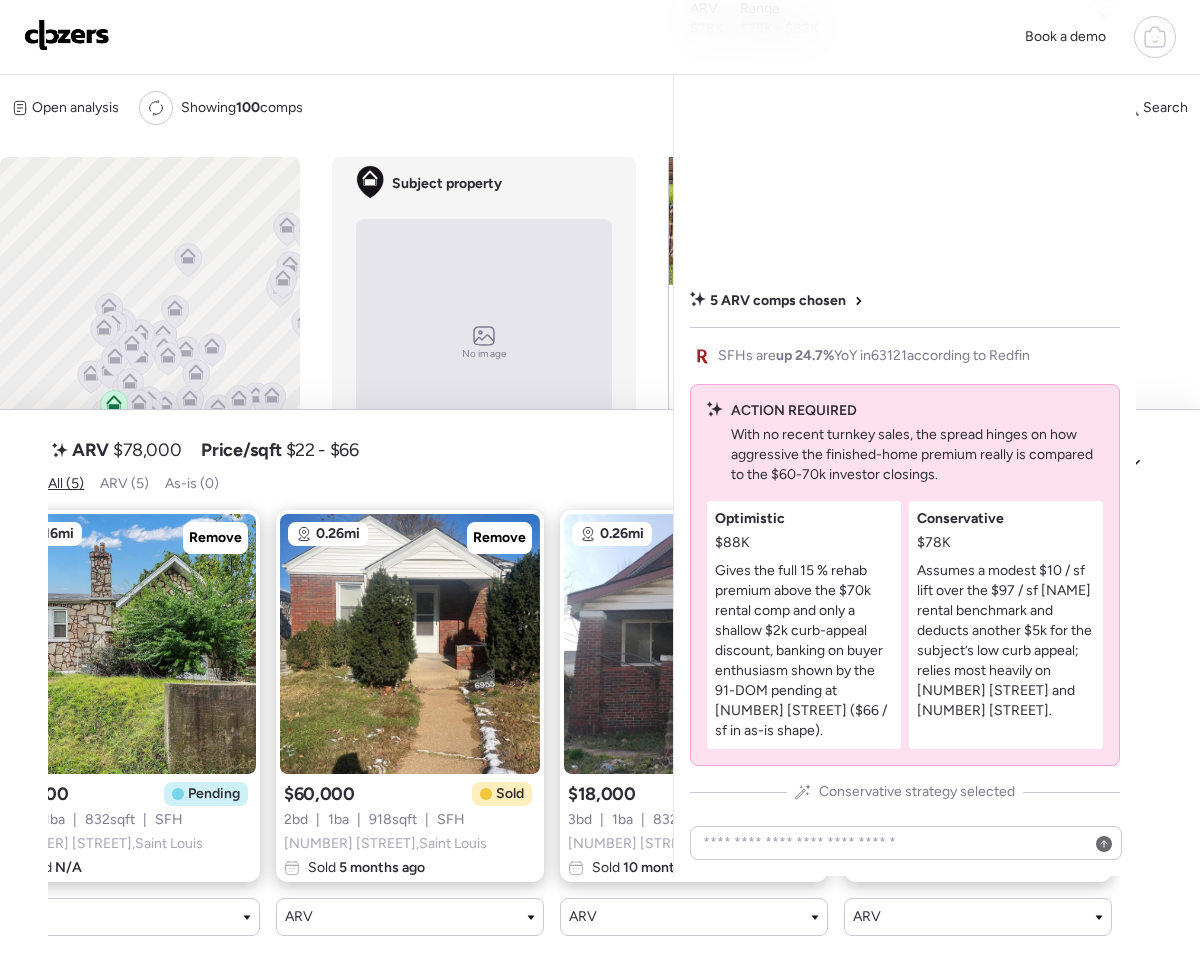 click on "ARV $78K Range $75K - $82K 5 ARV comps chosen SFHs are  up   24.7%  YoY in  [POSTAL_CODE]  according to Redfin ACTION REQUIRED With no recent turnkey sales, the spread hinges on how aggressive the finished-home premium really is compared to the $60-70k investor closings.
Optimistic $88K Gives the full 15 % rehab premium above the $70k rental comp and only a shallow $2k curb-appeal discount, banking on buyer enthusiasm shown by the 91-DOM pending at [NUMBER] [STREET] ($66 / sf in as-is shape).
Conservative $78K Assumes a modest $10 / sf lift over the $97 / sf [NAME] rental benchmark and deducts another $5k for the subject’s low curb appeal; relies most heavily on [NUMBER] [STREET] and [NUMBER] [STREET].
Conservative strategy selected" at bounding box center [904, 429] 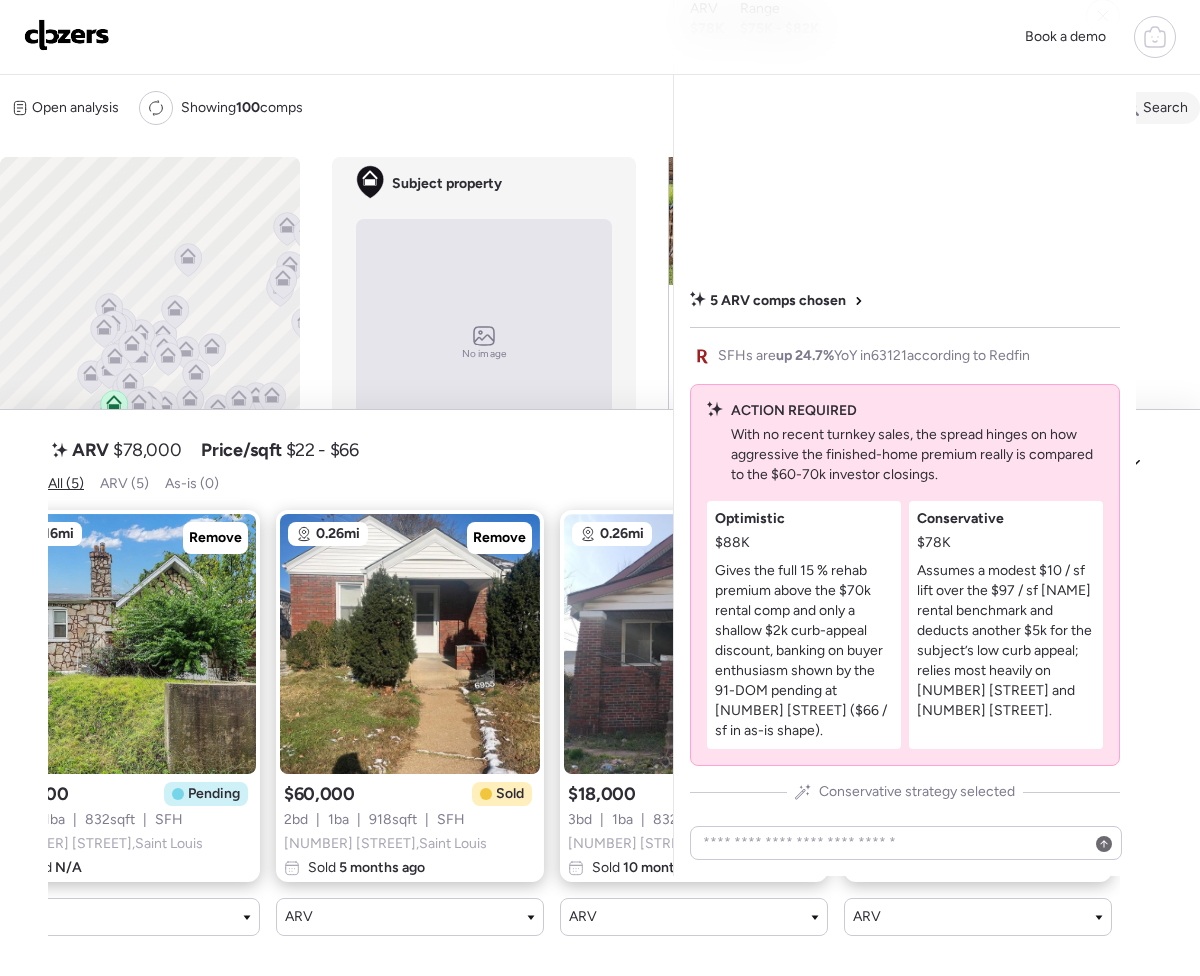 click on "Search" at bounding box center (1165, 108) 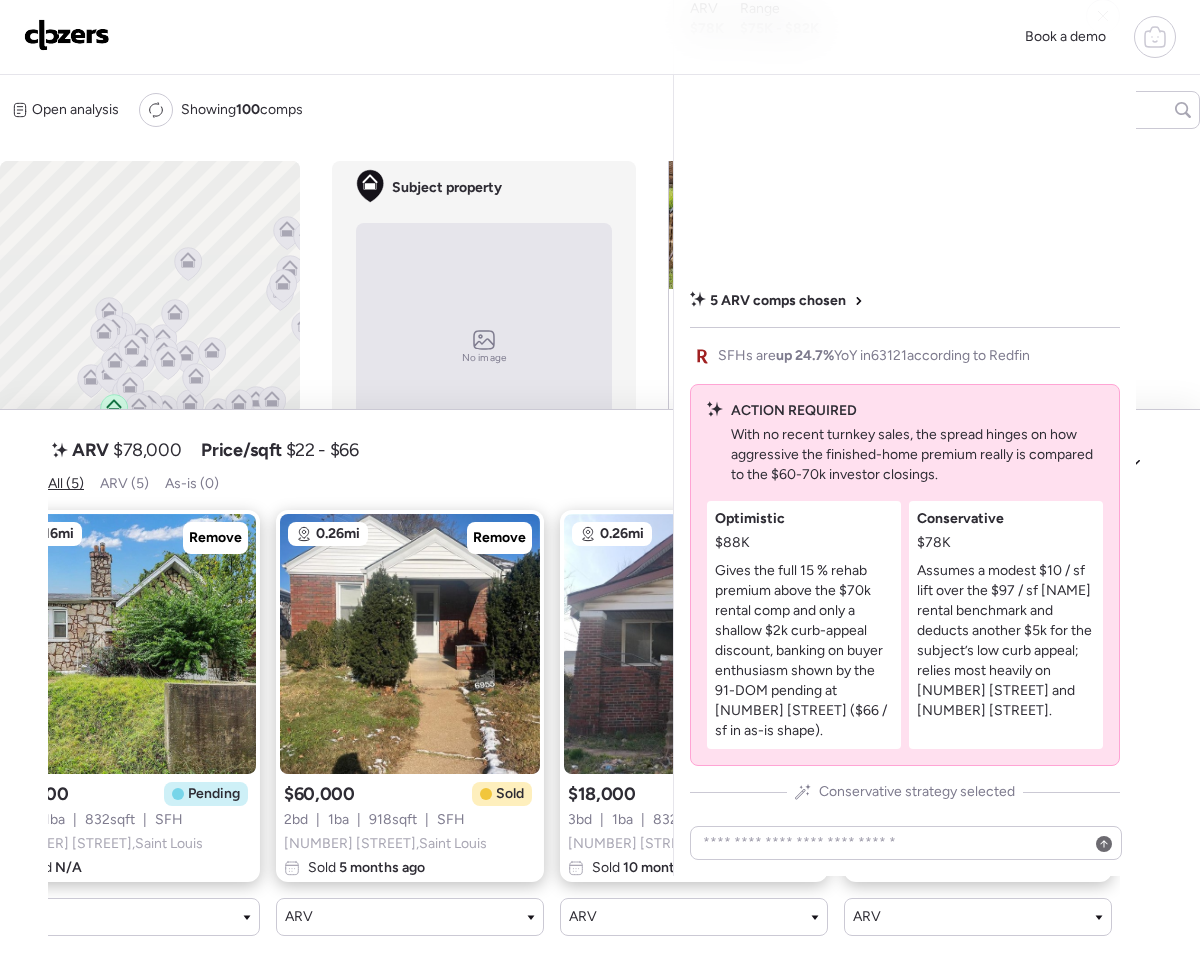 click on "5 ARV comps chosen SFHs are  up   24.7%  YoY in  [POSTAL_CODE]  according to Redfin ACTION REQUIRED With no recent turnkey sales, the spread hinges on how aggressive the finished-home premium really is compared to the $60-70k investor closings.
Optimistic $88K Gives the full 15 % rehab premium above the $70k rental comp and only a shallow $2k curb-appeal discount, banking on buyer enthusiasm shown by the 91-DOM pending at [NUMBER] [STREET] ($66 / sf in as-is shape).
Conservative $78K Assumes a modest $10 / sf lift over the $97 / sf [NAME] rental benchmark and deducts another $5k for the subject’s low curb appeal; relies most heavily on [NUMBER] [STREET] and [NUMBER] [STREET].
Conservative strategy selected" at bounding box center (905, 428) 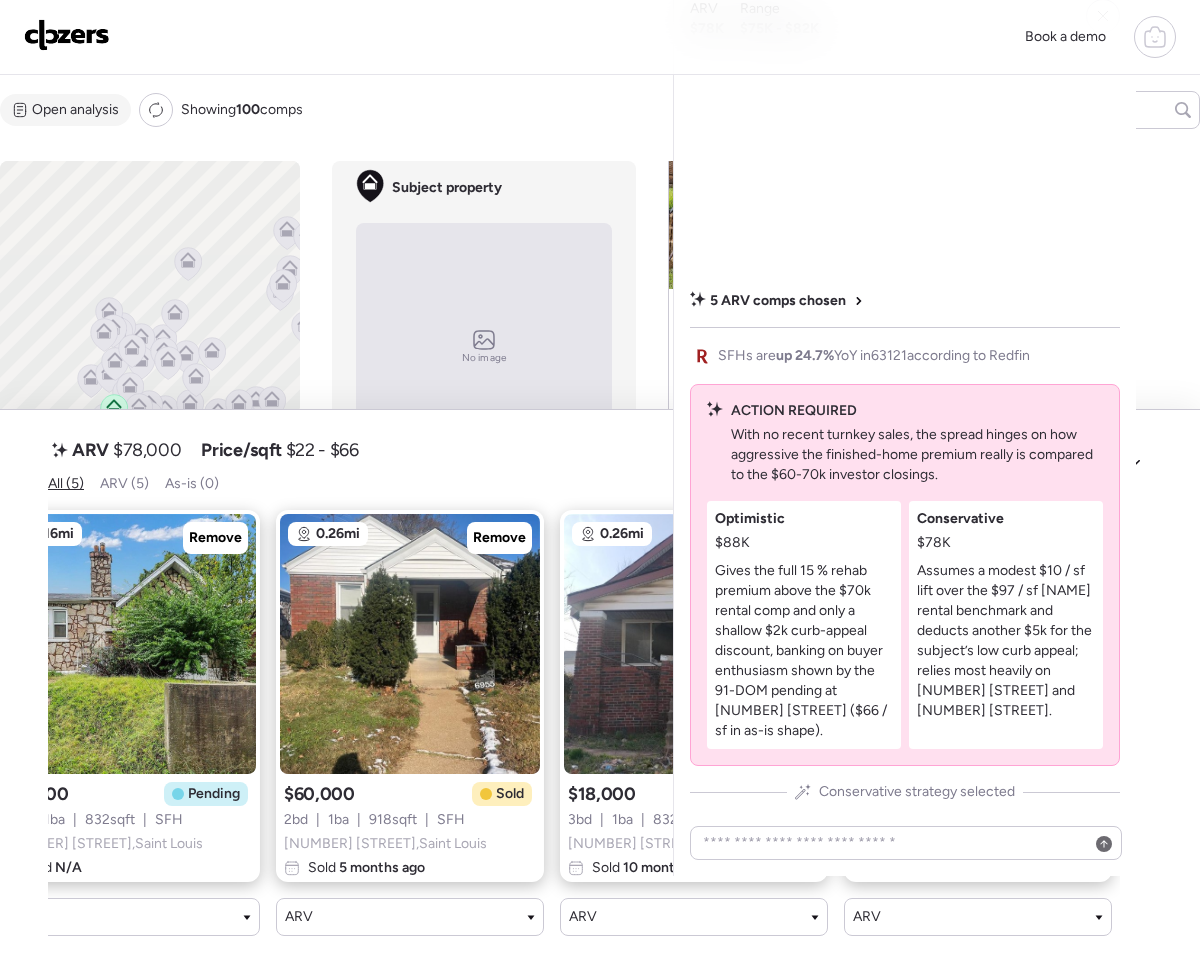 click on "Open analysis" at bounding box center (75, 110) 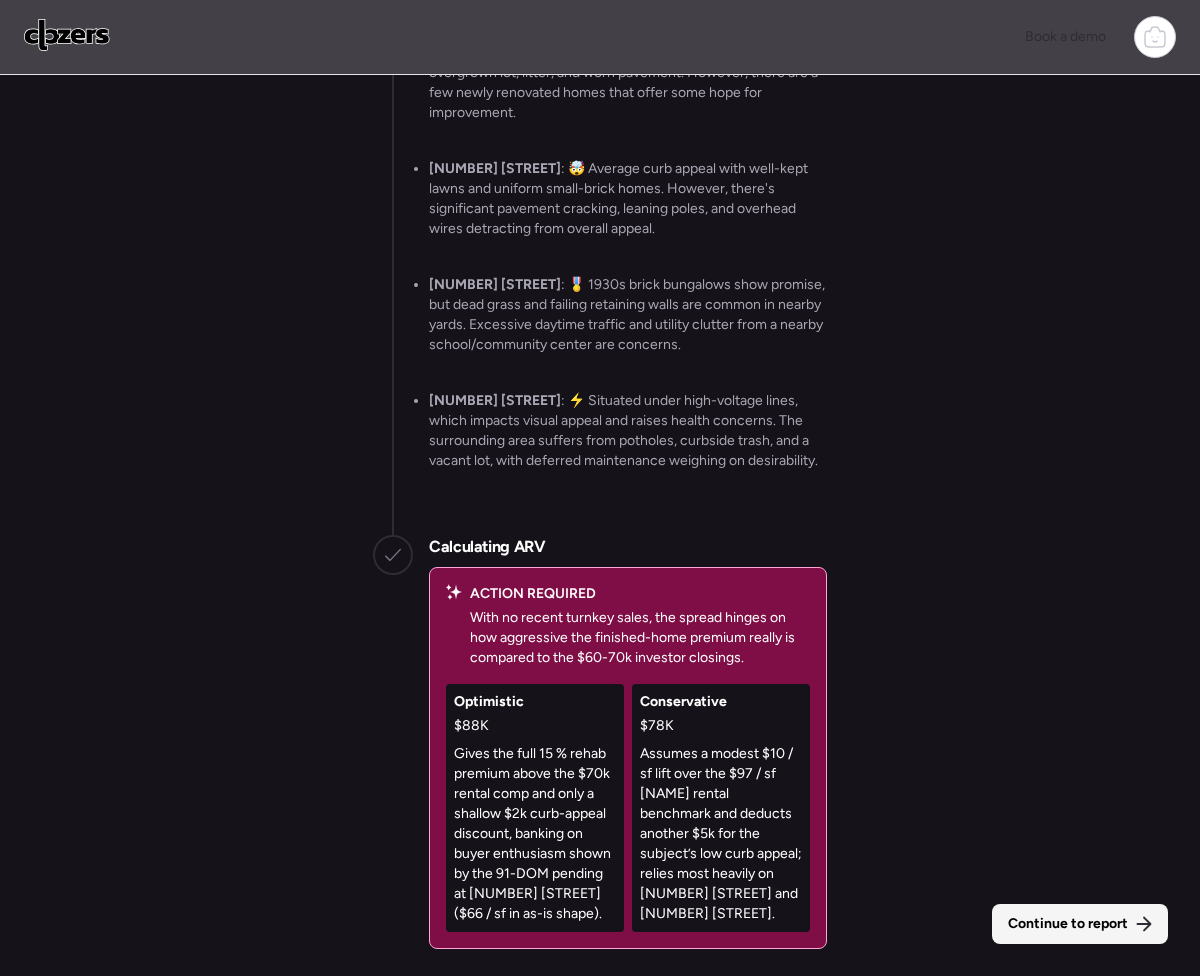 click on "Continue to report" at bounding box center [1080, 924] 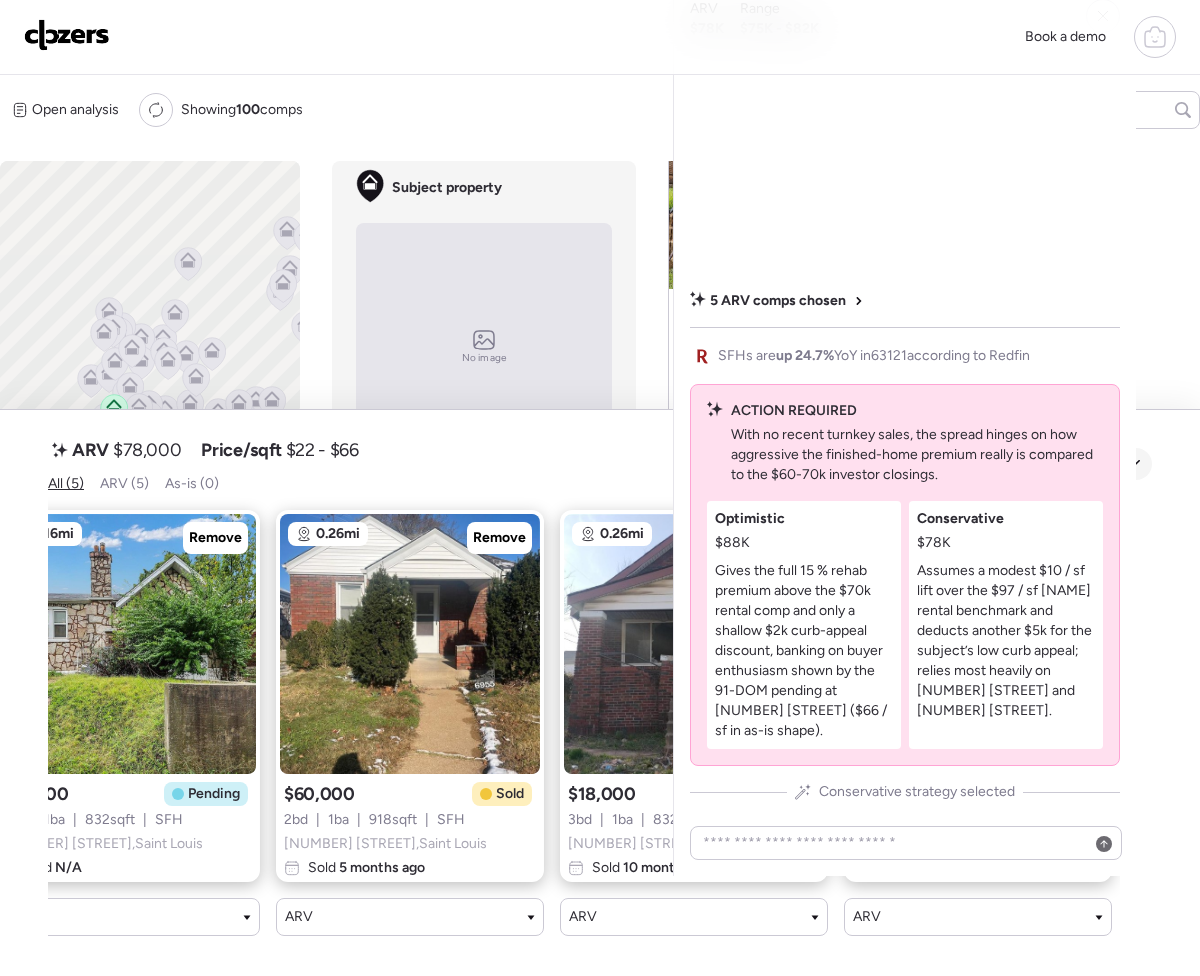 click on "Collapse" at bounding box center (1103, 464) 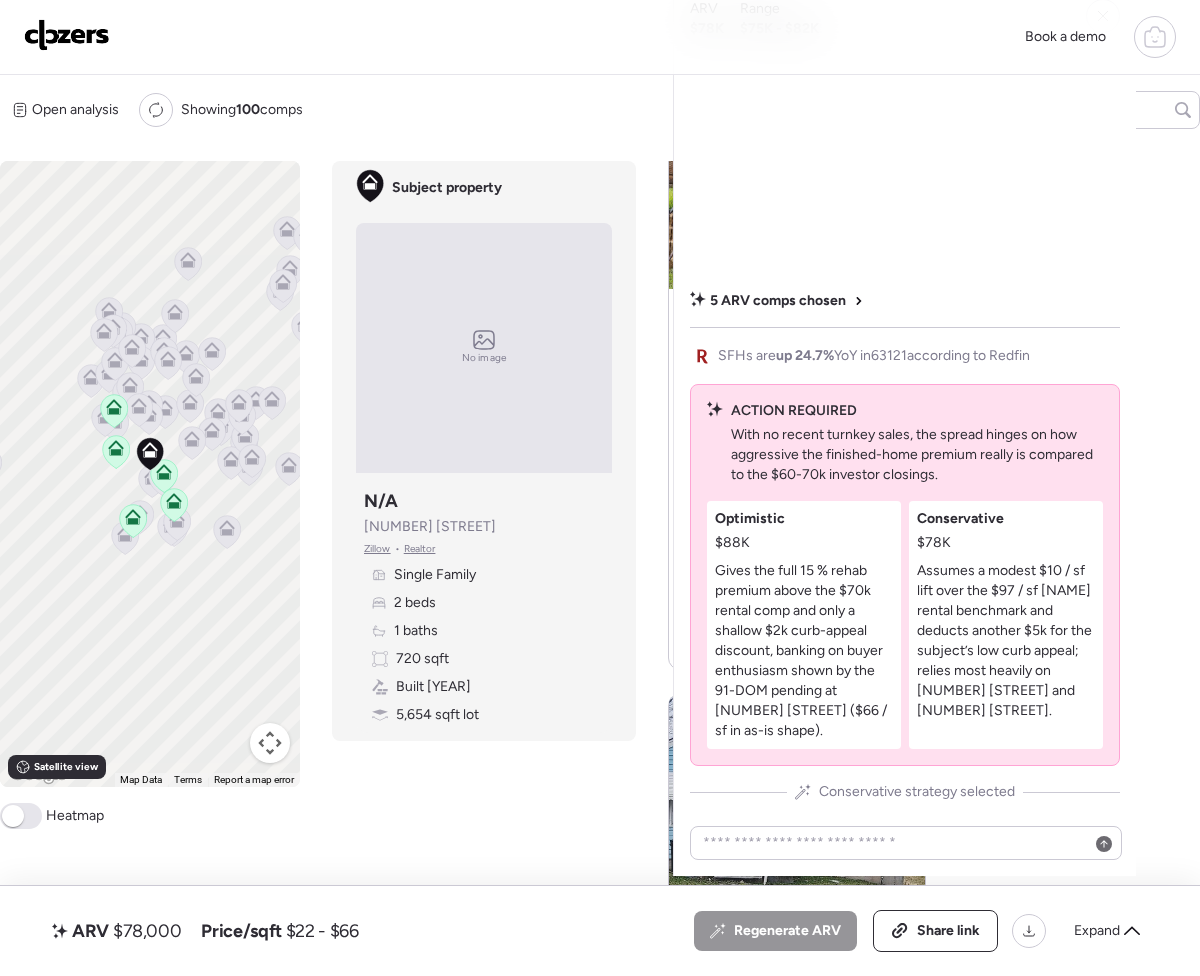 click on "Assumes a modest $10 / sf lift over the $97 / sf [NAME] rental benchmark and deducts another $5k for the subject’s low curb appeal; relies most heavily on [NUMBER] [STREET] and [NUMBER] [STREET]." at bounding box center [1006, 641] 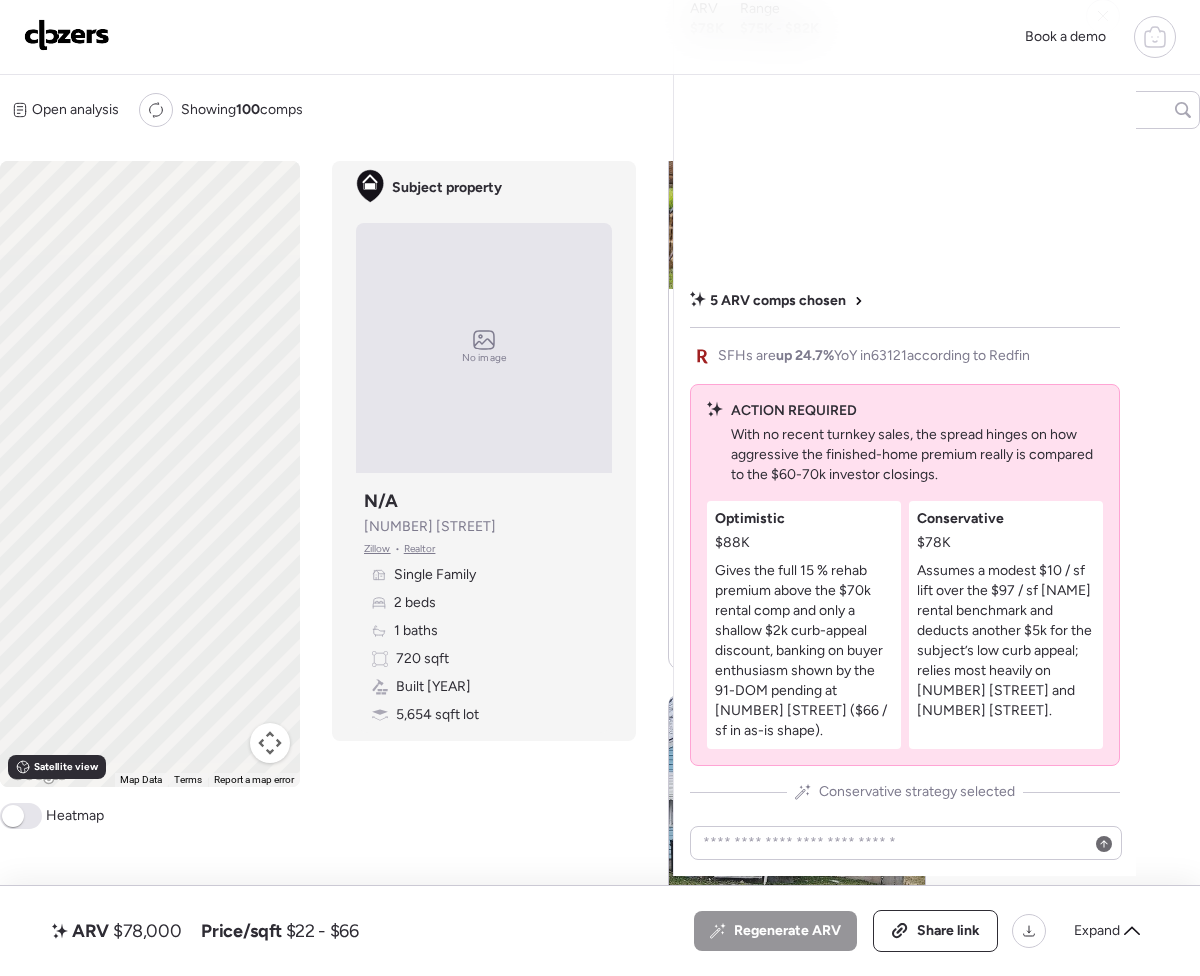 click on "To activate drag with keyboard, press Alt + Enter. Once in keyboard drag state, use the arrow keys to move the marker. To complete the drag, press the Enter key. To cancel, press Escape. Keyboard shortcuts Map Data Map Data ©2025 Google Map data ©2025 Google 500 m  Click to toggle between metric and imperial units Terms Report a map error Satellite view A B+ B B- C+ C C- D Heatmap Subject property No image Subject property N/A [NUMBER] [STREET] Zillow • Realtor Single Family 2 beds 1 baths 720 sqft Built [YEAR] [SQFT] lot Suggested comps 0.12mi Remove Suggested comp $43,000 [NUMBER] [STREET] Moderate Rehab Single Family 2 beds 1 baths 792 sqft + 10% Built null -[YEAR] yr [SQFT] lot -8% Sold   7 months ago Sold Non-flip Non-flip Excellent condition comp, but not remodeled specifically for re-sale. 11 days until sold Nov 16, 2024 Listed $43,000 11 days until sold Nov 27, 2024 Sold $43,000 0.26mi Remove Suggested comp $60,000 [NUMBER] [STREET] Moderate Rehab Single Family 2 beds 1 baths 918 sqft + 28% Built [YEAR]" at bounding box center [471, 567] 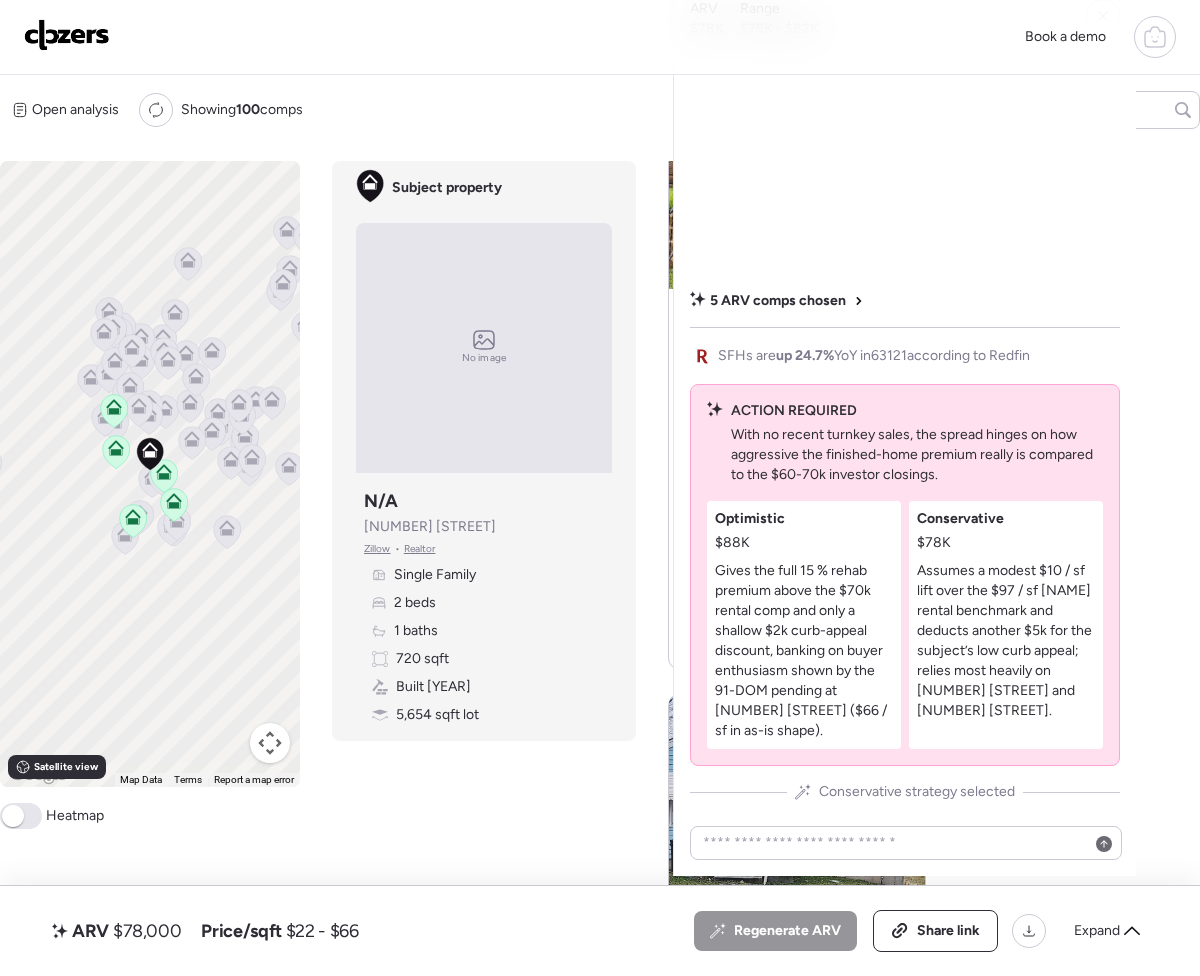 click on "Open analysis Re-run report Showing  100  comps Comps list Analysis To activate drag with keyboard, press Alt + Enter. Once in keyboard drag state, use the arrow keys to move the marker. To complete the drag, press the Enter key. To cancel, press Escape. Keyboard shortcuts Map Data Map Data ©2025 Google Map data ©2025 Google 500 m  Click to toggle between metric and imperial units Terms Report a map error Satellite view A B+ B B- C+ C C- D Heatmap Subject property No image Subject property N/A [NUMBER] [STREET] Zillow • Realtor Single Family 2 beds 1 baths 720 sqft Built [YEAR] [SQFT] lot Suggested comps 0.12mi Remove Suggested comp $43,000 [NUMBER] [STREET] Moderate Rehab Single Family 2 beds 1 baths 792 sqft + 10% Built null -[YEAR] yr [SQFT] lot -8% Sold   7 months ago Sold Non-flip Non-flip Excellent condition comp, but not remodeled specifically for re-sale. 11 days until sold Nov 16, 2024 Listed $43,000 11 days until sold Nov 27, 2024 Sold $43,000 0.26mi Remove Suggested comp $60,000 [NUMBER] [STREET]" at bounding box center [600, 524] 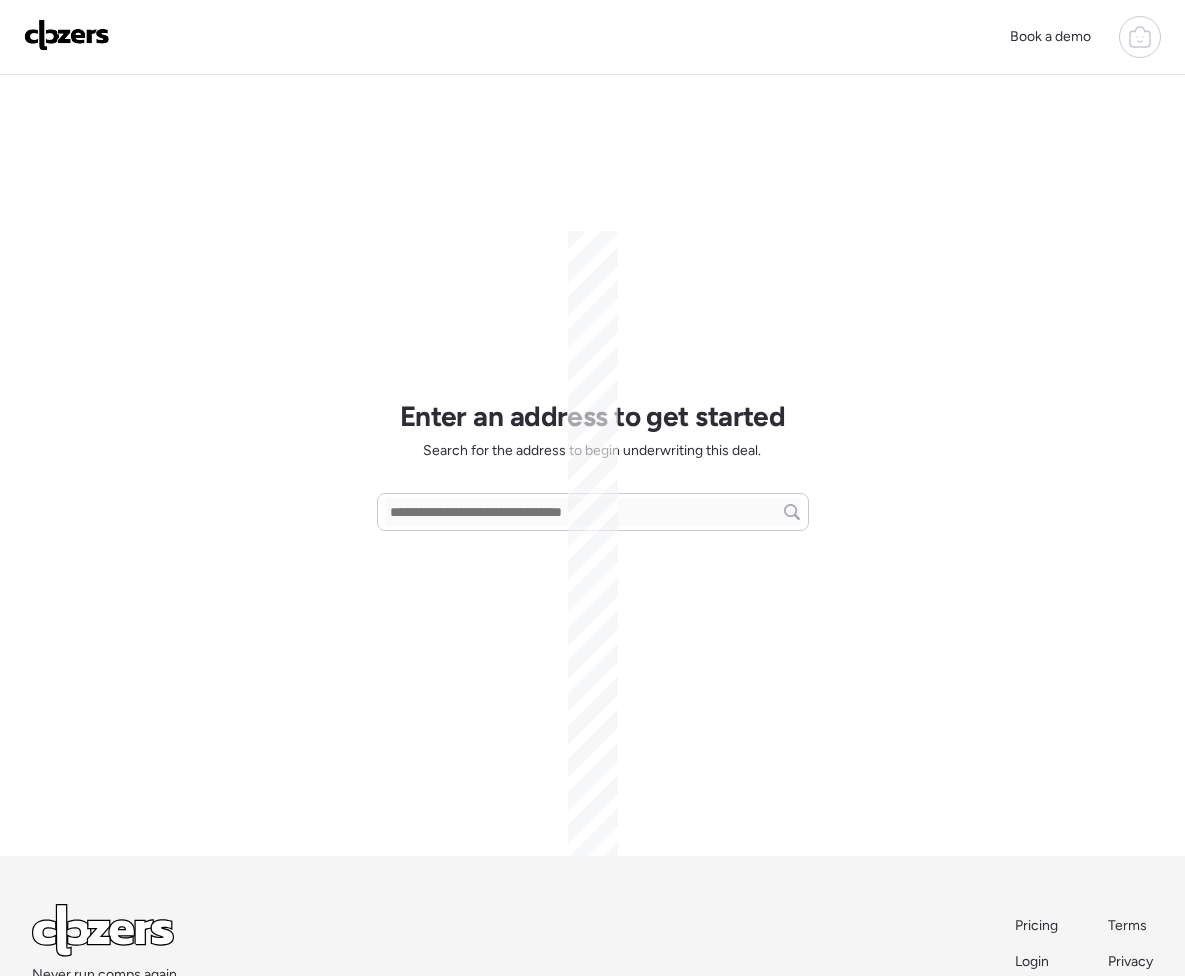 scroll, scrollTop: 0, scrollLeft: 0, axis: both 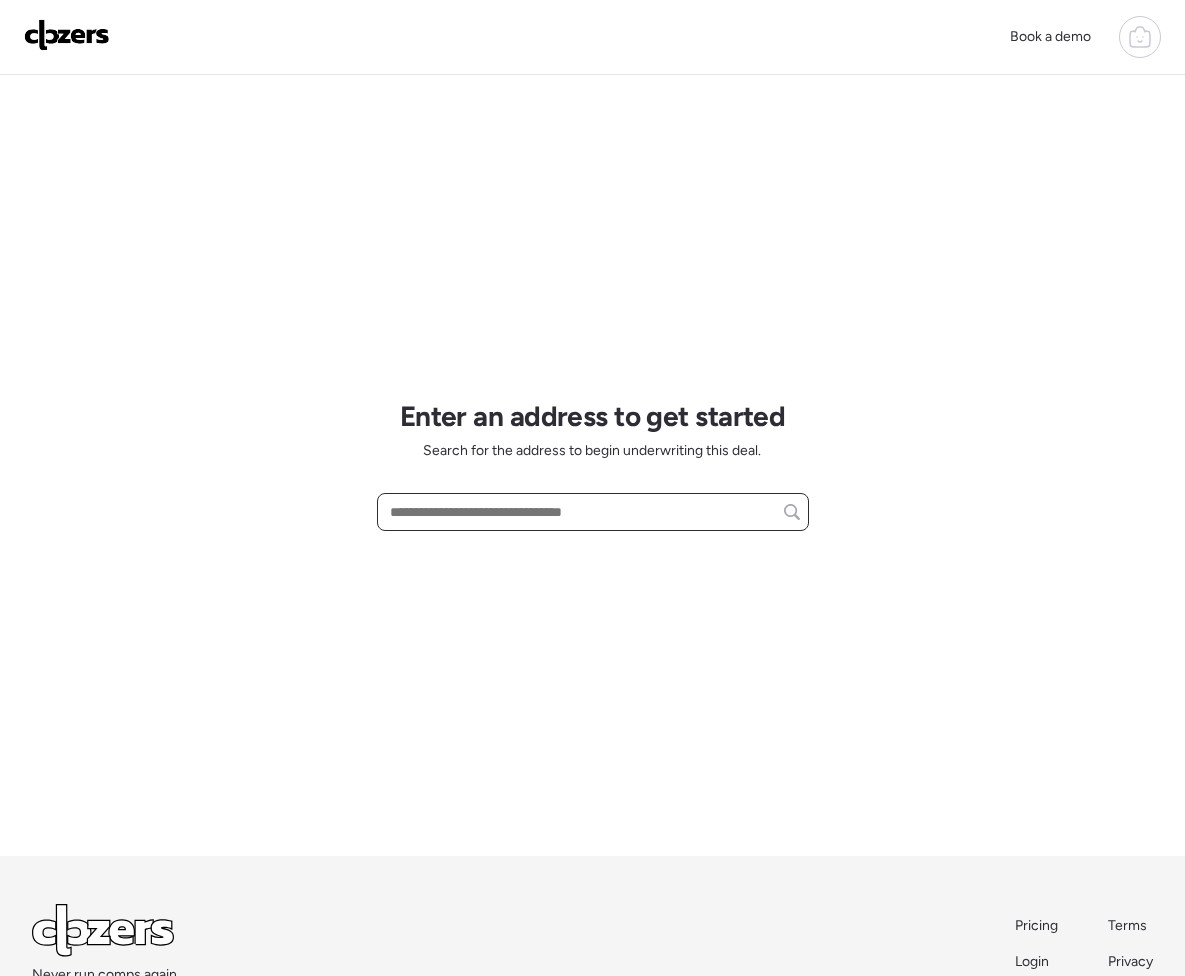 click at bounding box center [593, 512] 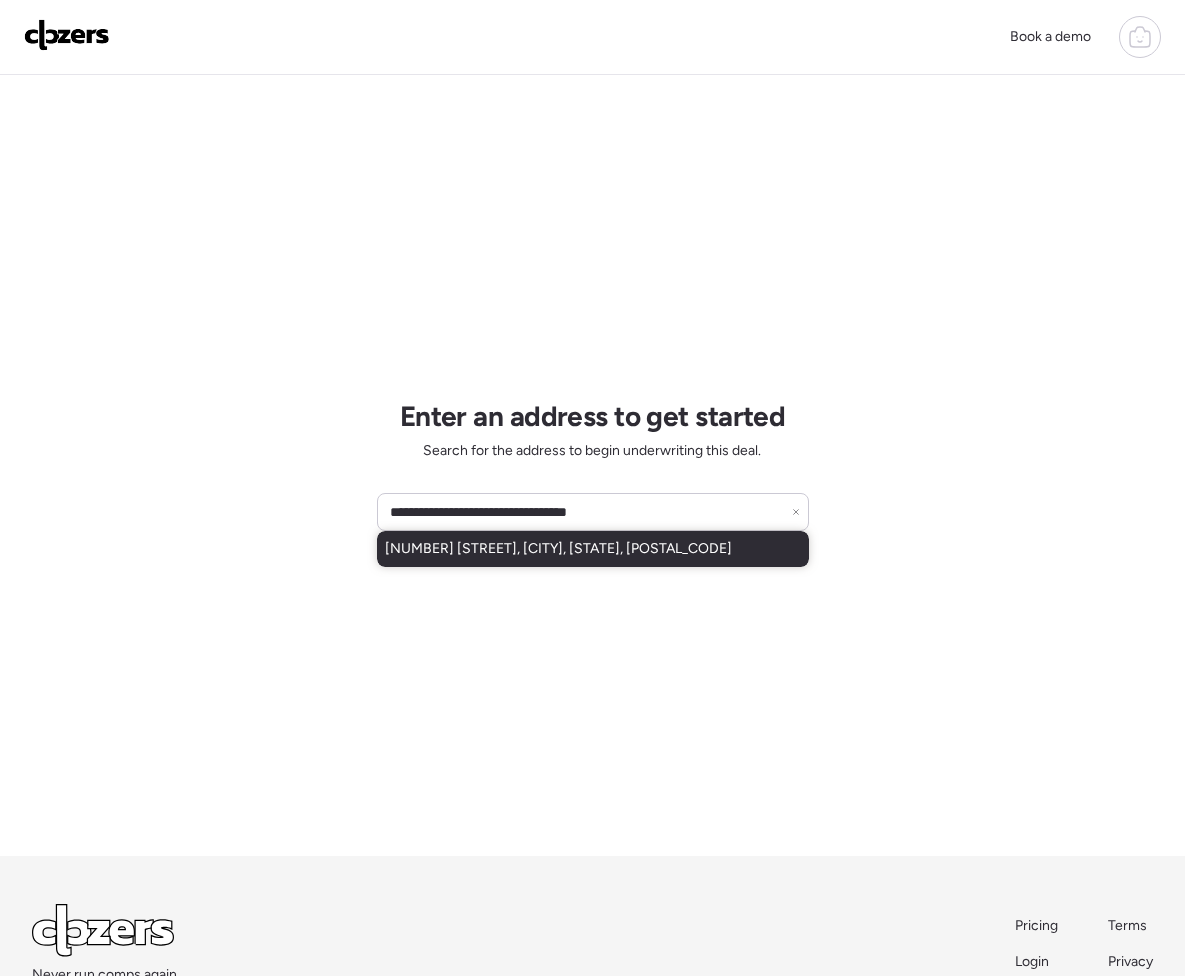 click on "[NUMBER] [STREET], [CITY], [STATE], [POSTAL_CODE]" at bounding box center [558, 549] 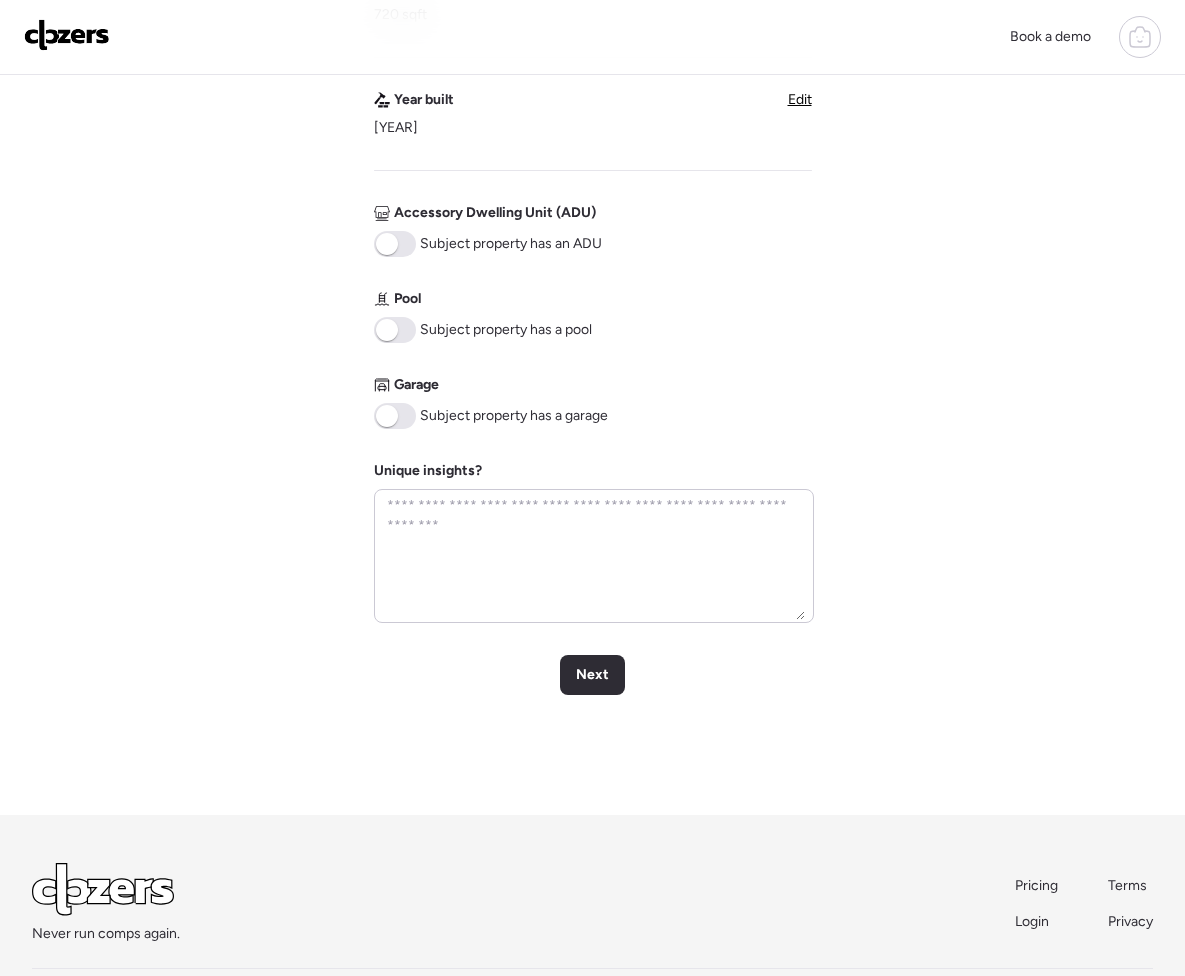 scroll, scrollTop: 776, scrollLeft: 0, axis: vertical 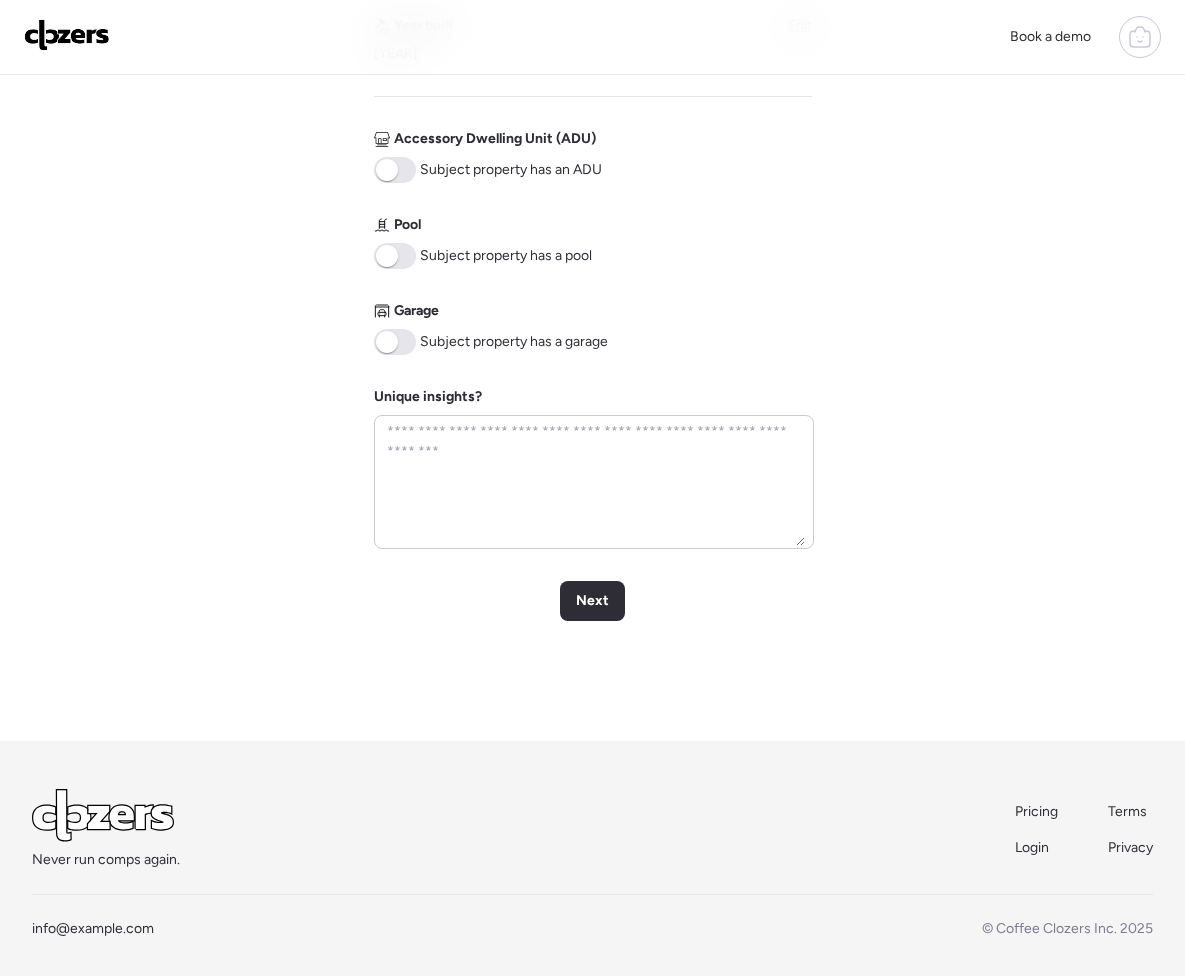 click on "Verify basic info Please verify that our data for this property is correct. Address 2154 68th St, Saint Louis, MO 63121 Property type Single Family Beds 2 bed Edit Baths 1 bath Edit Living square footage 720 sqft Edit Year built 1926 Edit Accessory Dwelling Unit (ADU) Subject property has an ADU Pool Subject property has a pool Garage Subject property has a garage Unique insights? Next" at bounding box center (592, 20) 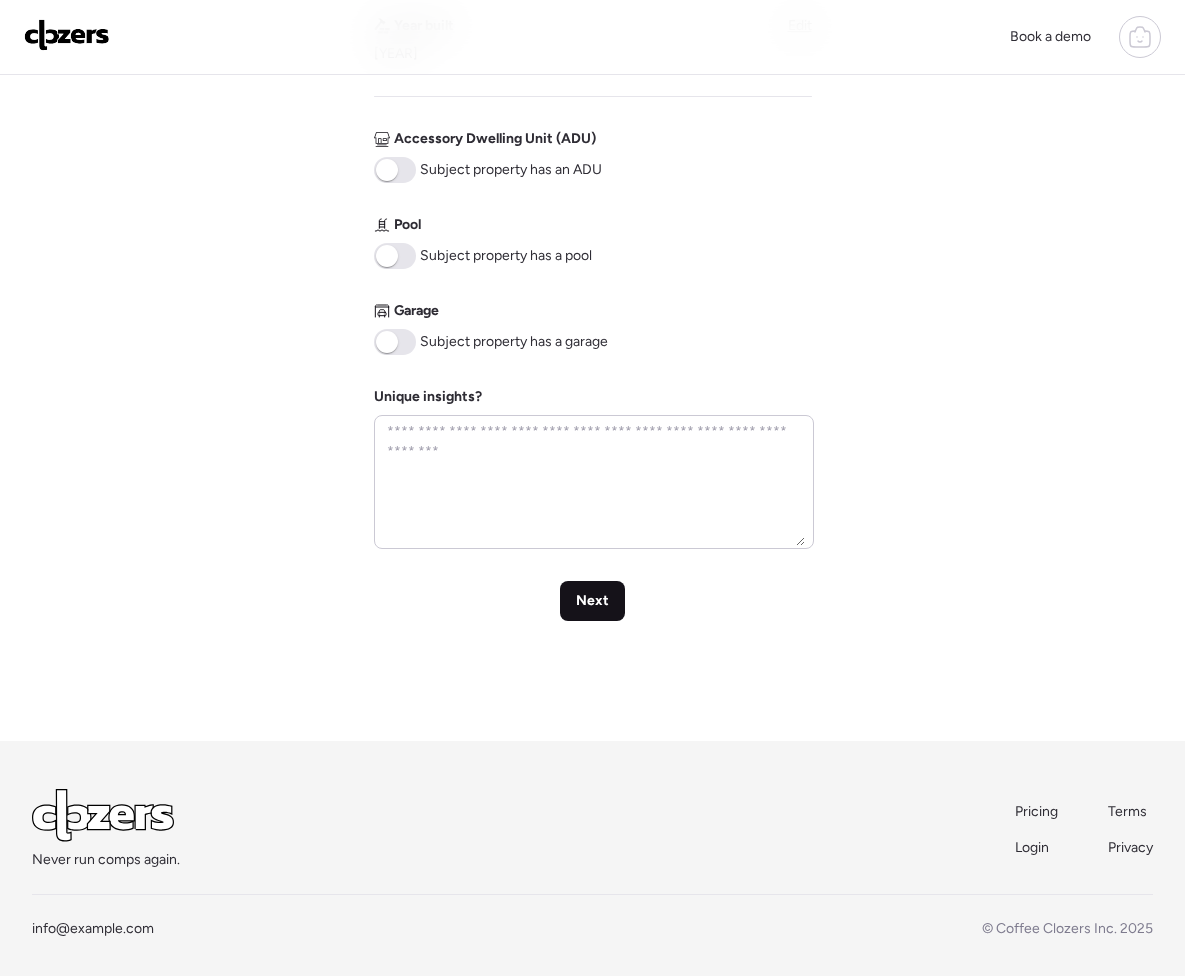 click on "Next" at bounding box center (592, 601) 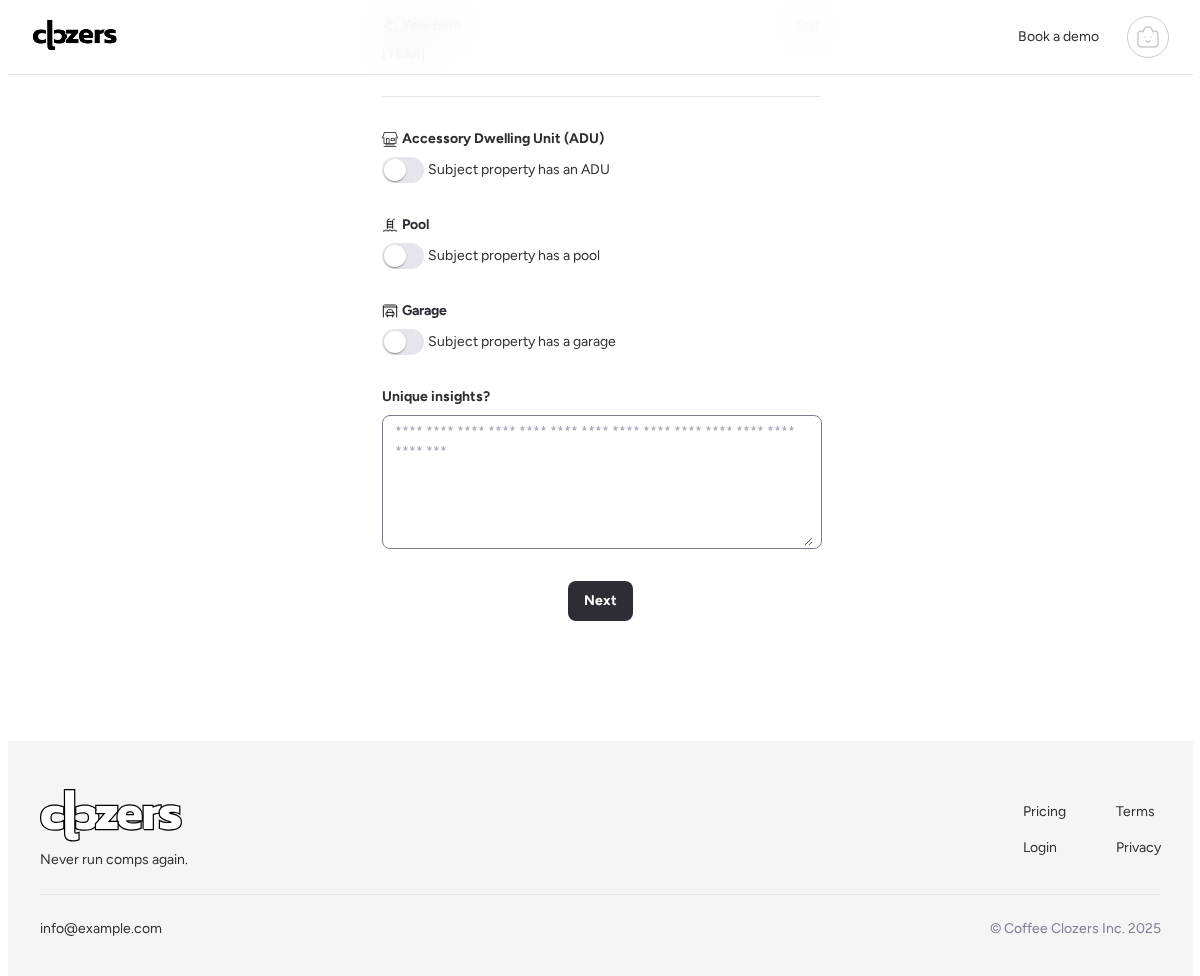 scroll, scrollTop: 0, scrollLeft: 0, axis: both 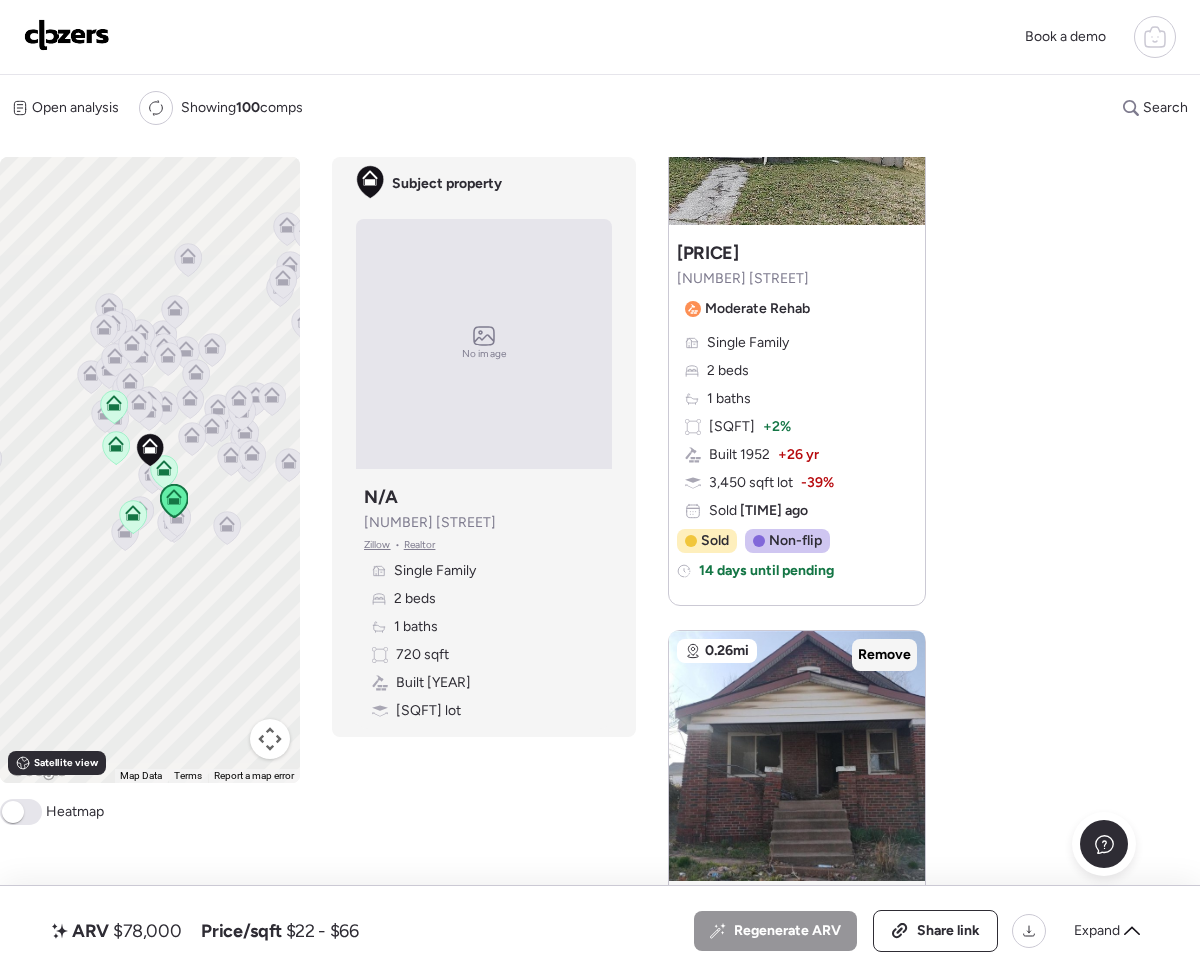 click on "Remove" at bounding box center [884, 655] 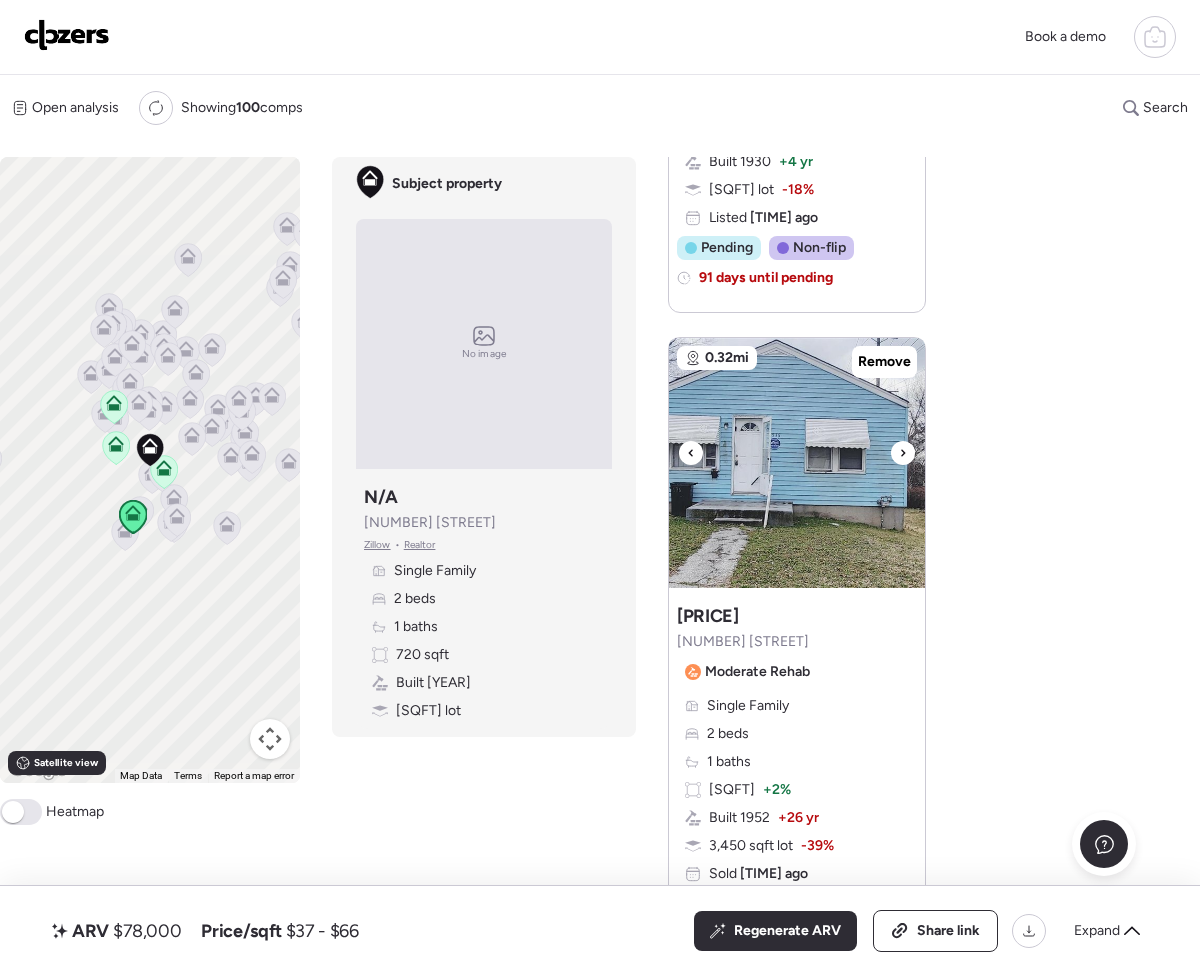 scroll, scrollTop: 1852, scrollLeft: 0, axis: vertical 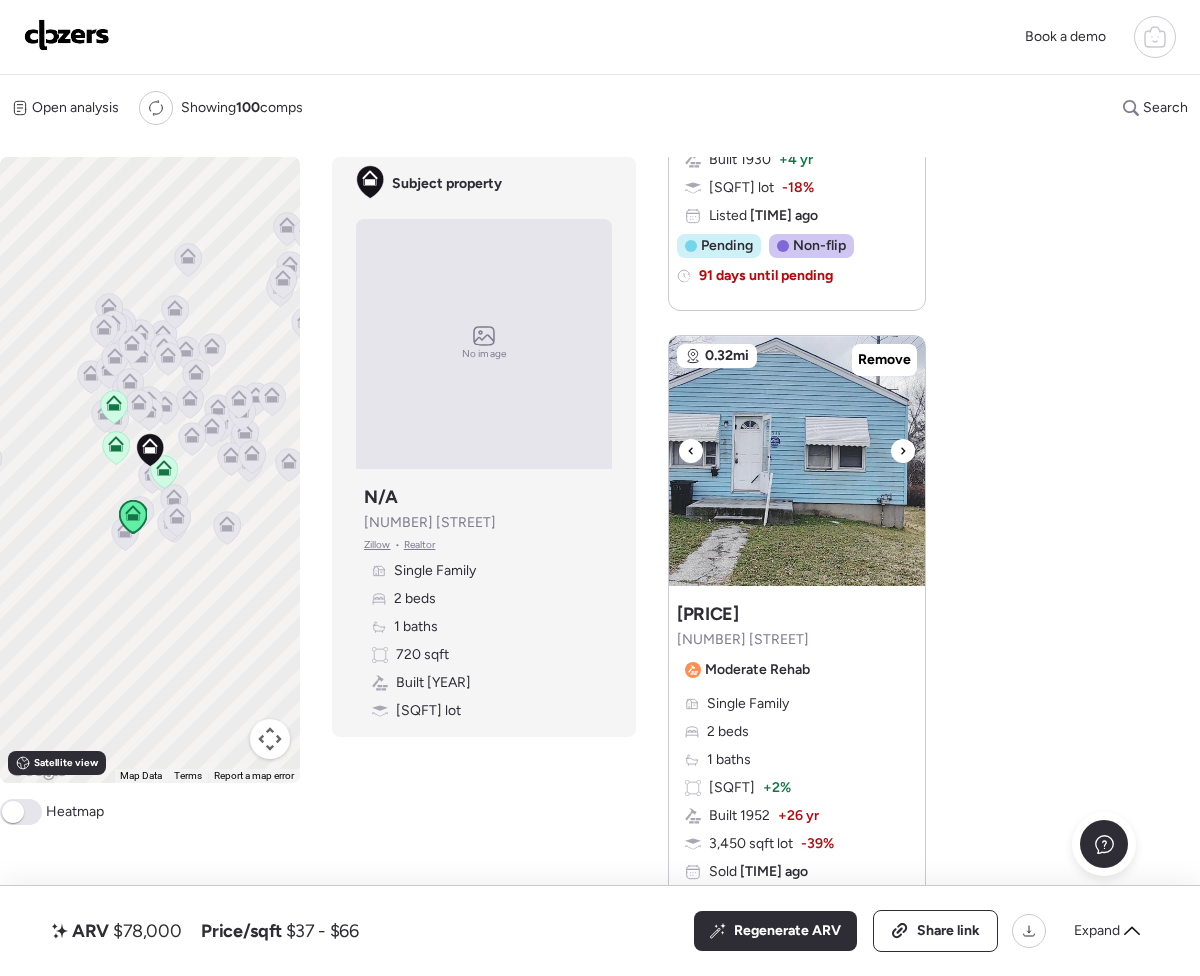 click at bounding box center [797, 461] 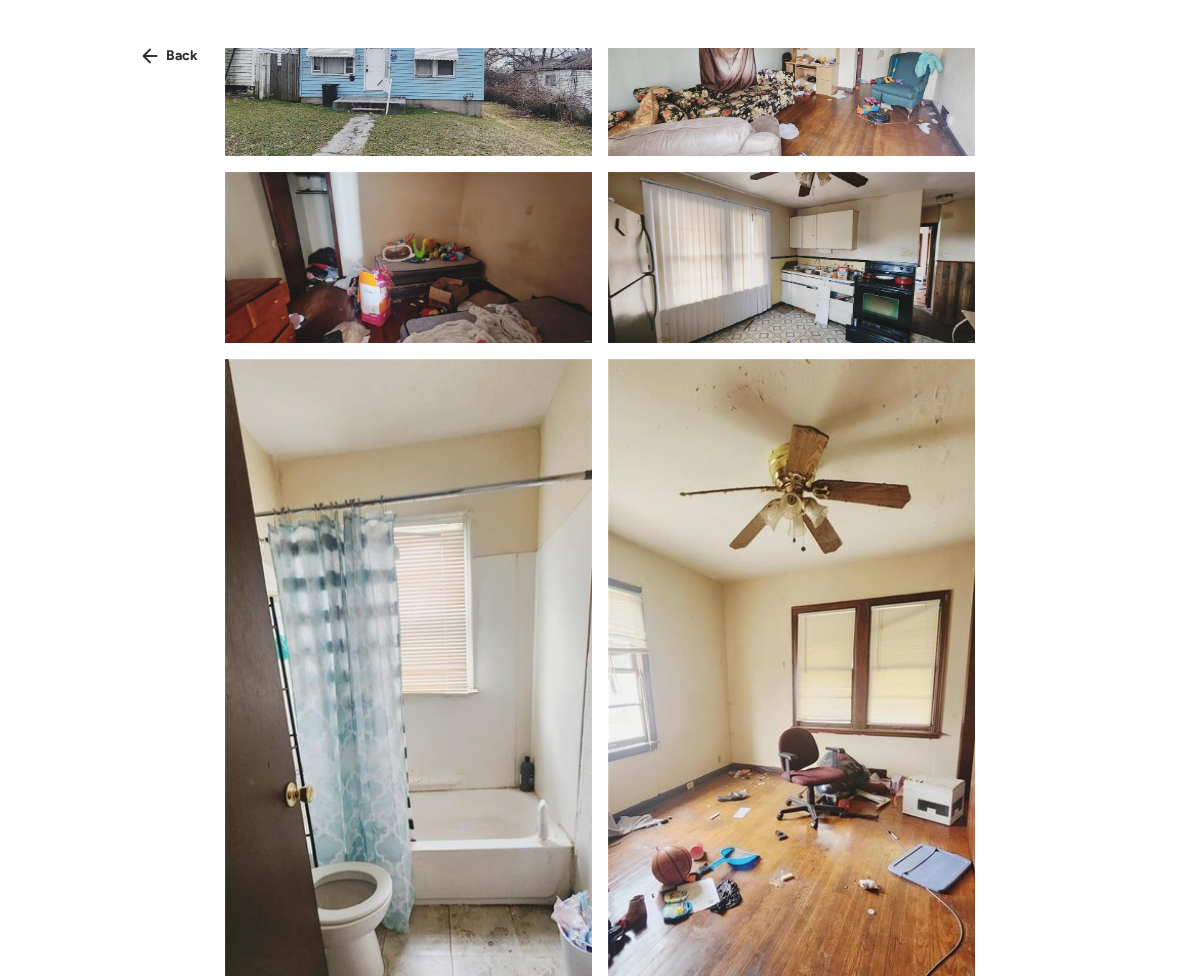 scroll, scrollTop: 64, scrollLeft: 0, axis: vertical 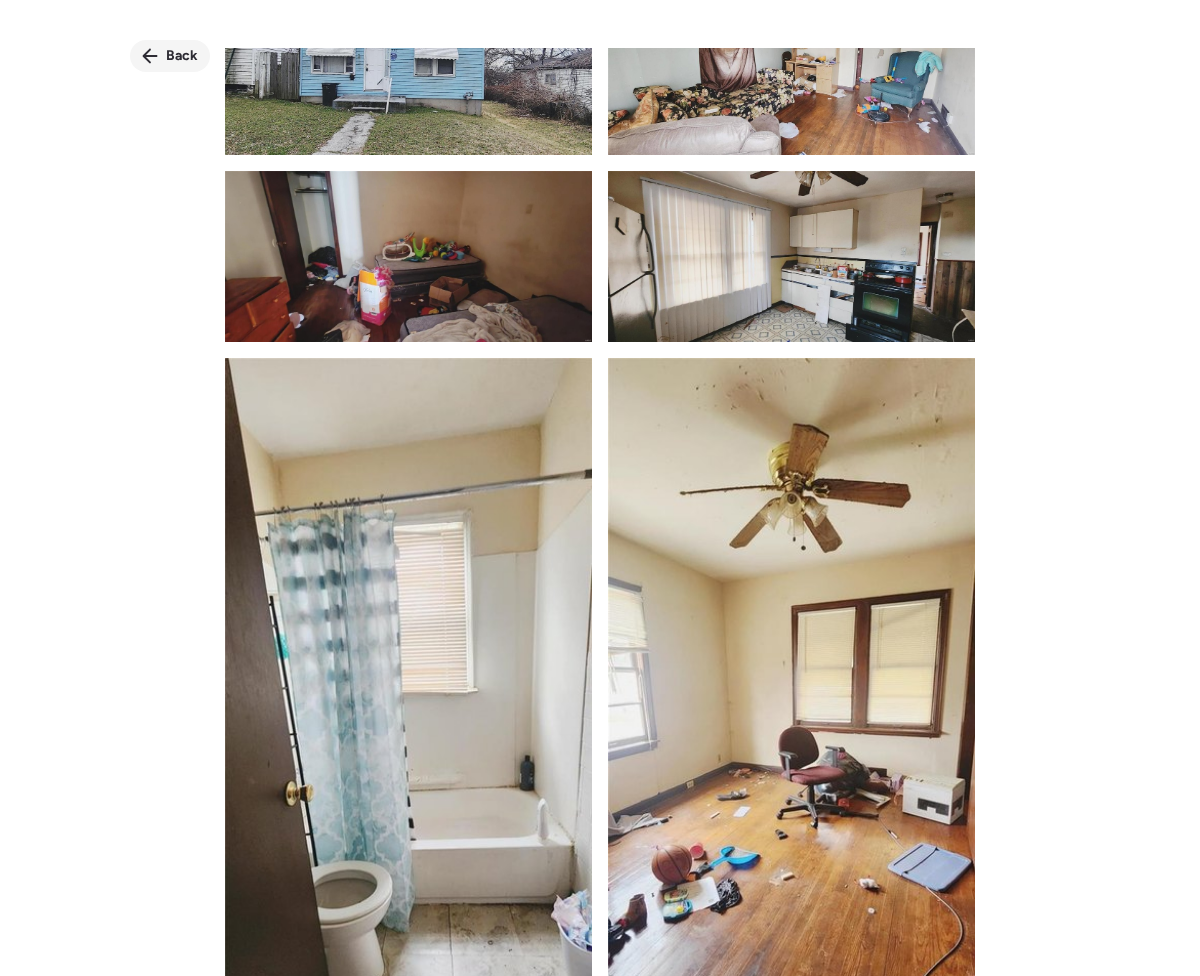 click on "Back" at bounding box center [170, 56] 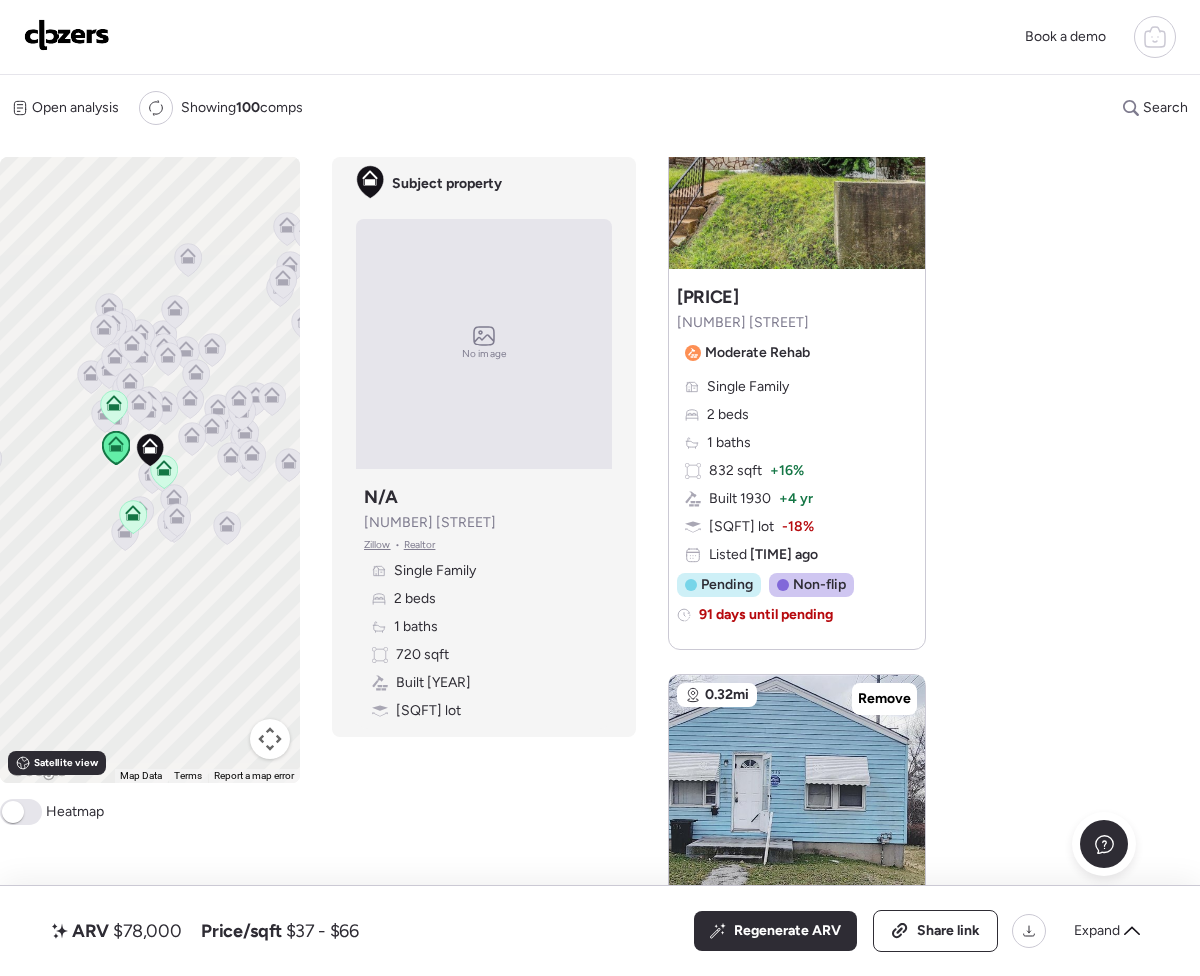 scroll, scrollTop: 1718, scrollLeft: 0, axis: vertical 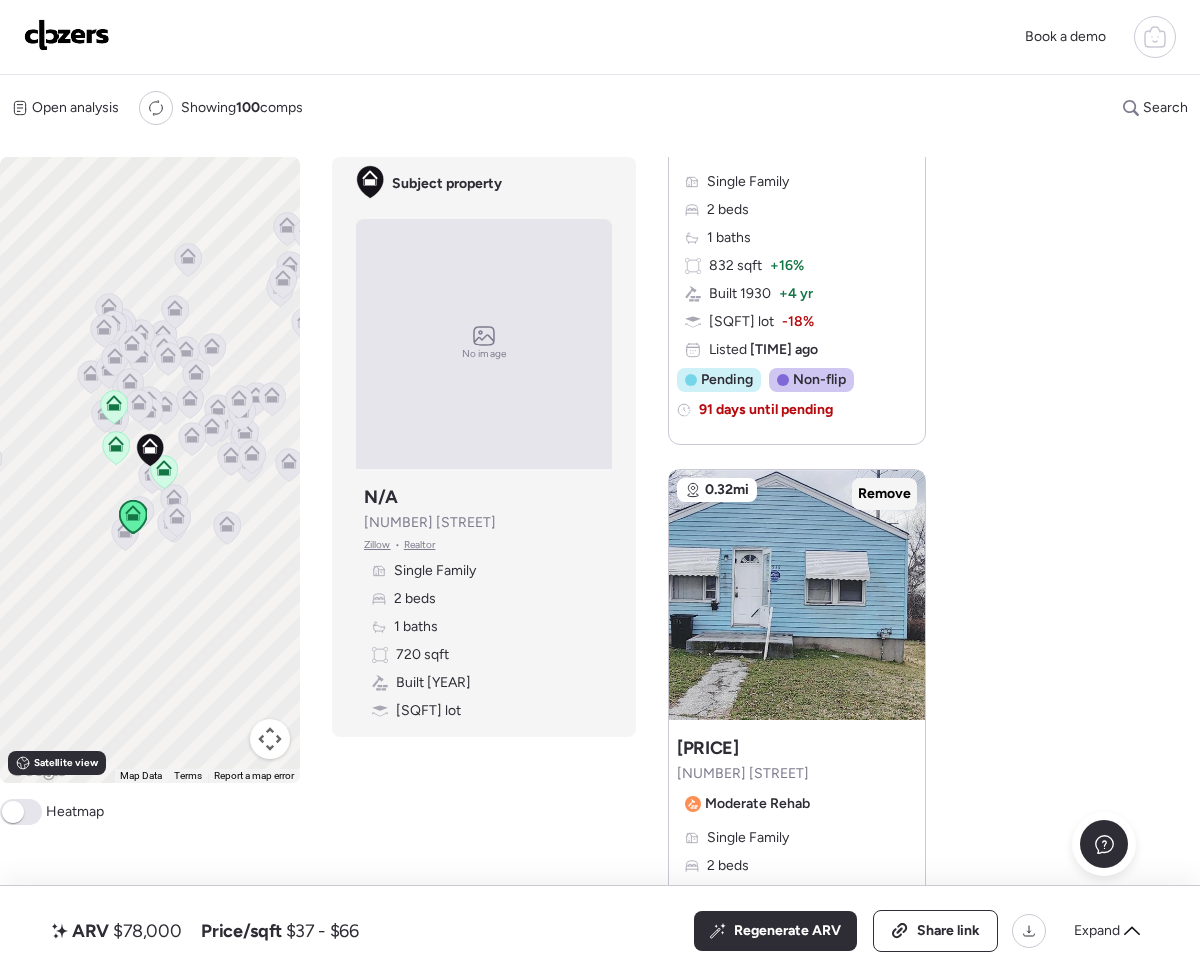 click on "Remove" at bounding box center (884, 494) 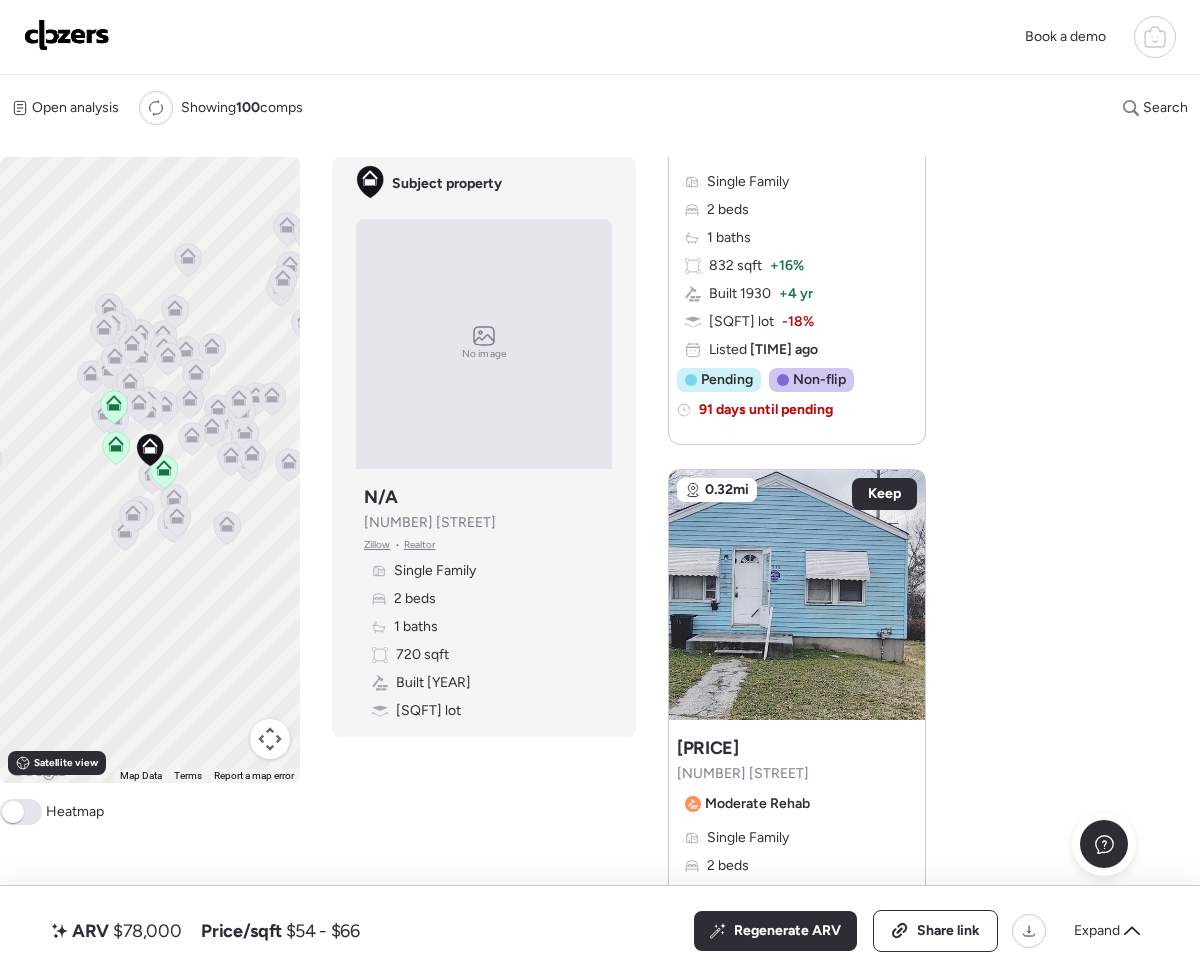 click on "ARV" at bounding box center [90, 931] 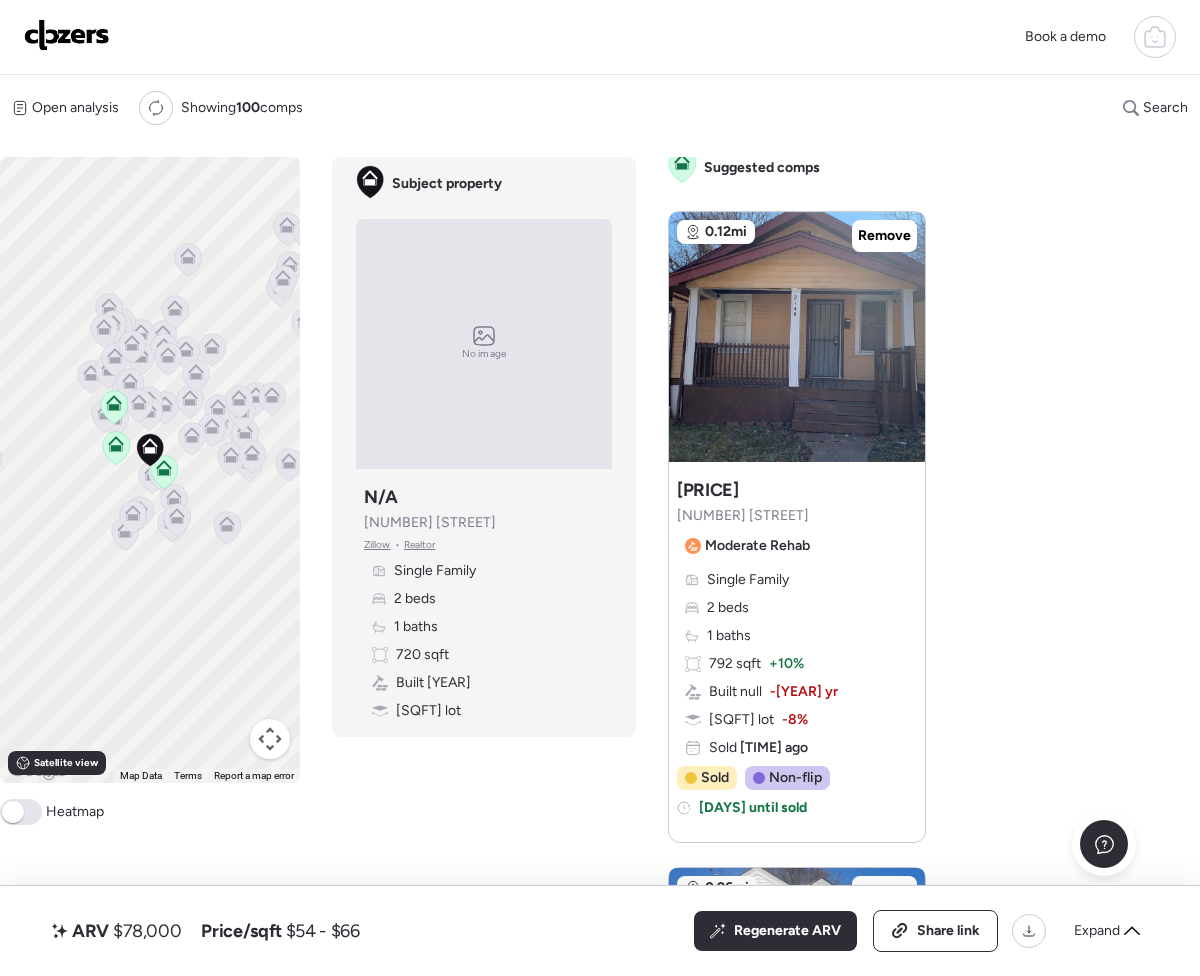 scroll, scrollTop: 0, scrollLeft: 0, axis: both 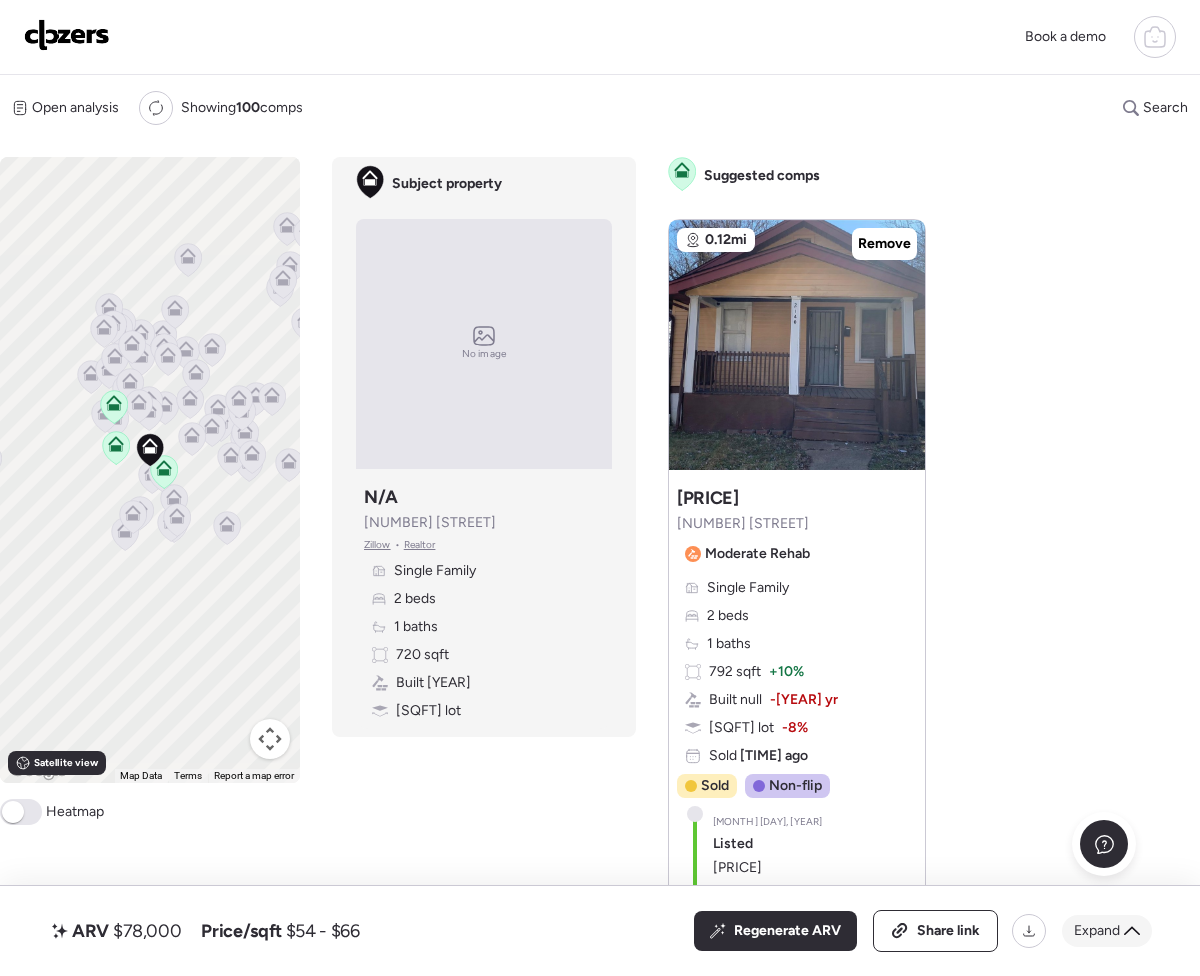 click on "Expand" at bounding box center (1097, 931) 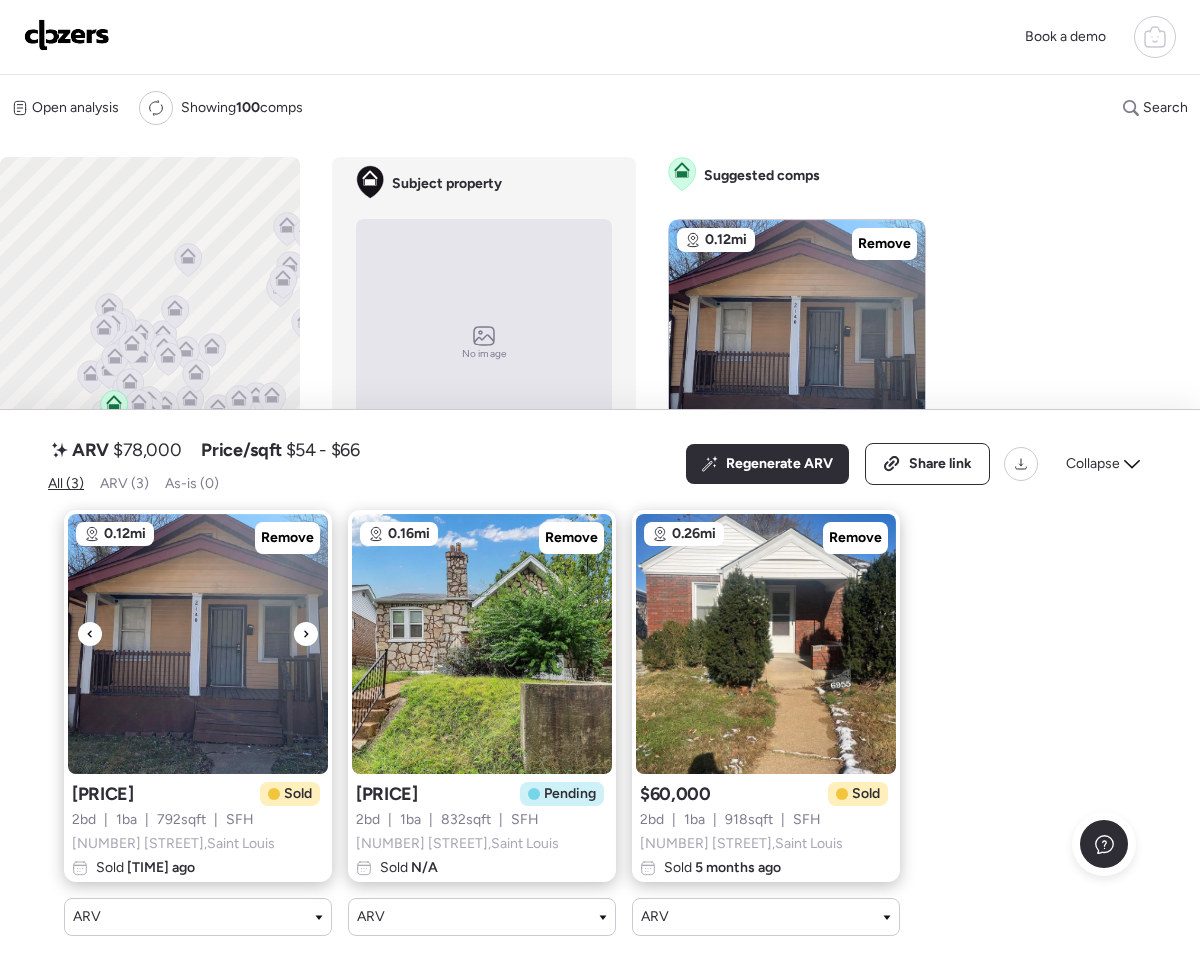 click at bounding box center [198, 644] 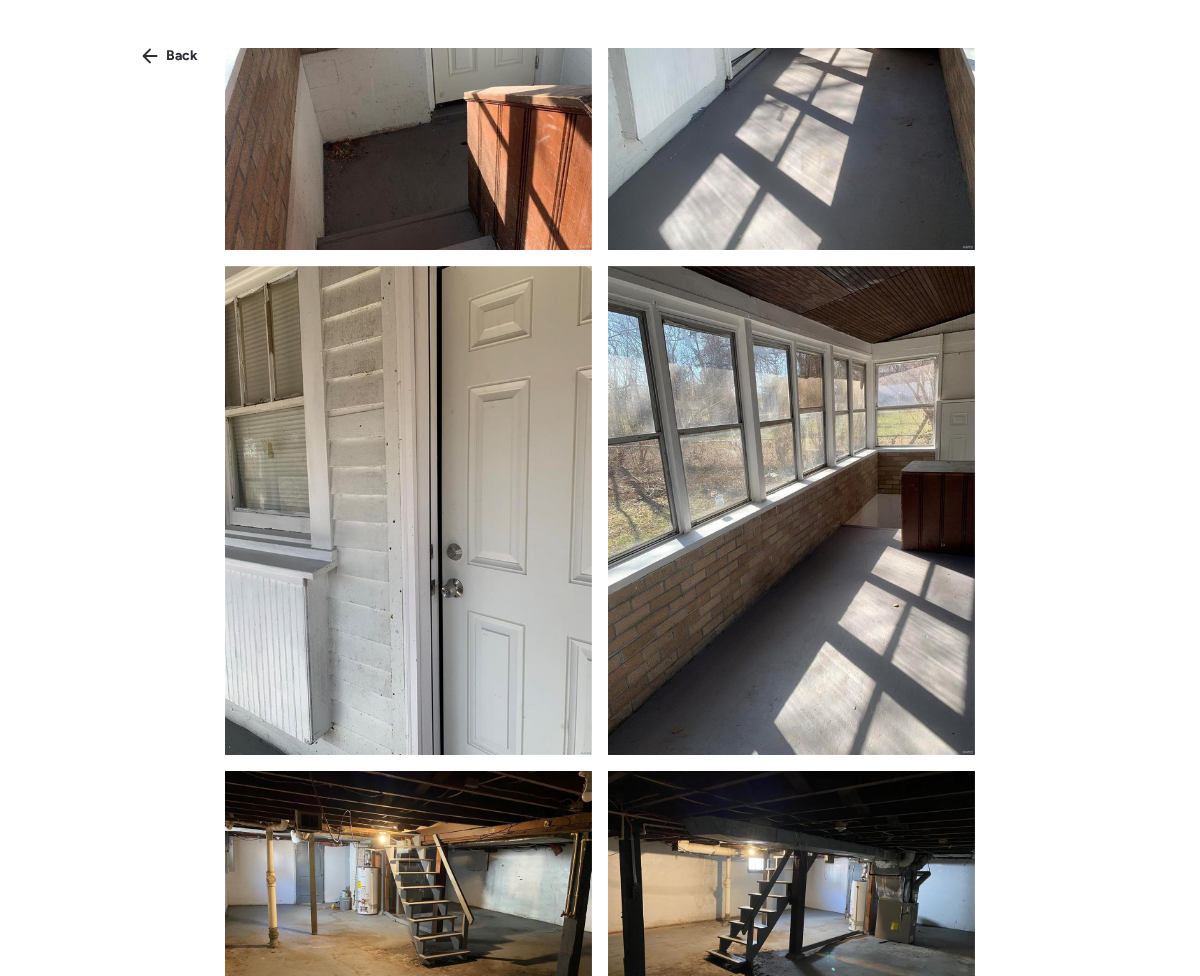 scroll, scrollTop: 2180, scrollLeft: 0, axis: vertical 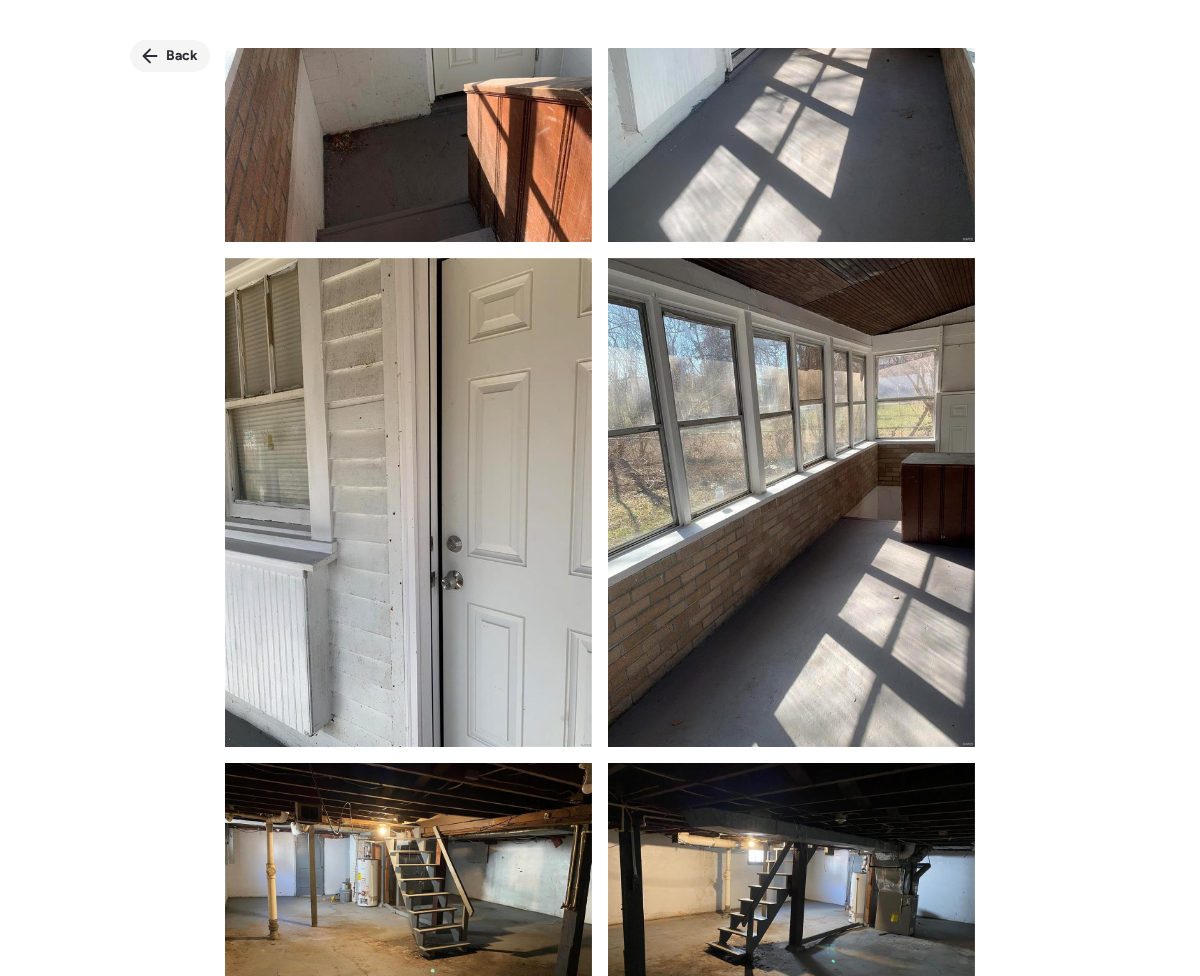 click on "Back" at bounding box center (182, 56) 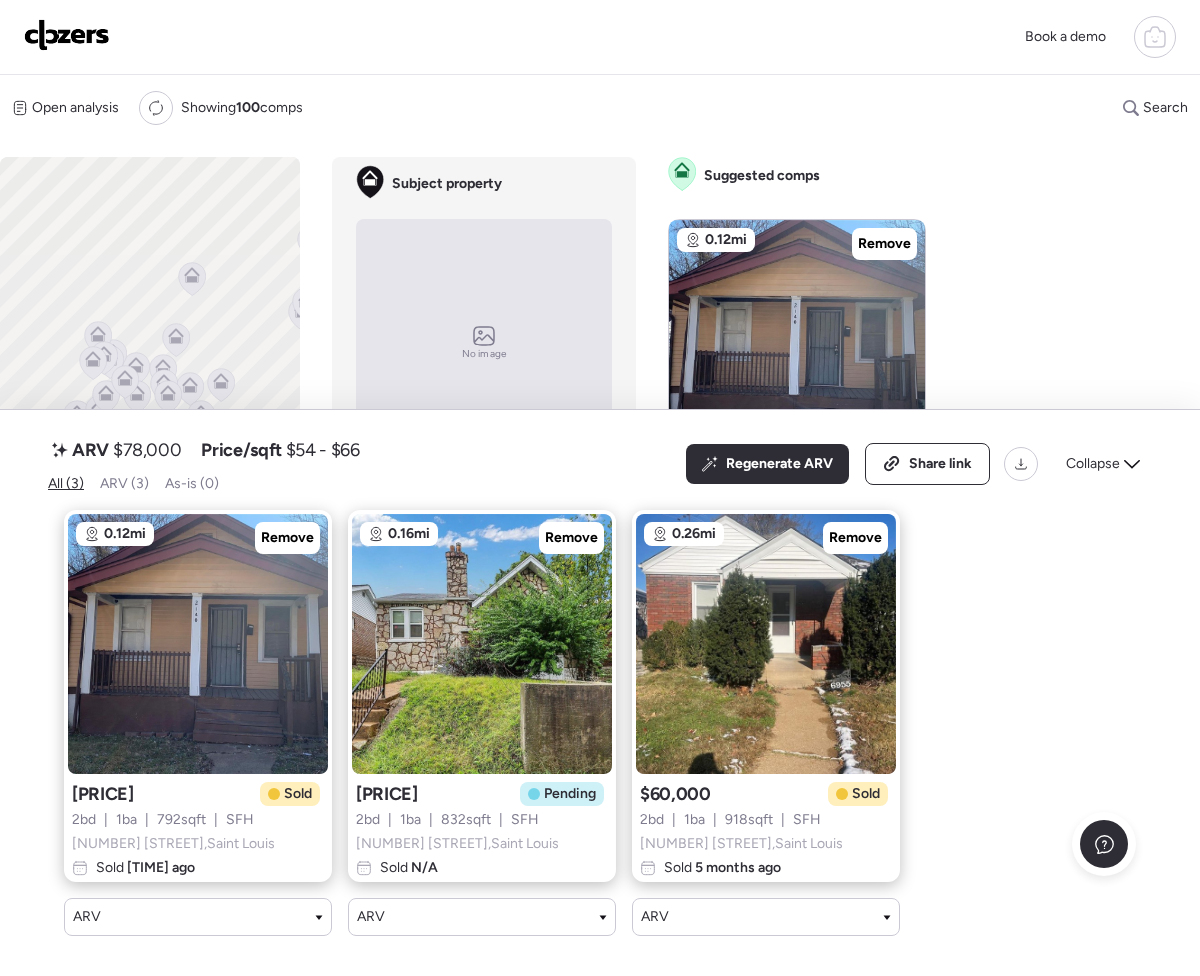 click at bounding box center (67, 35) 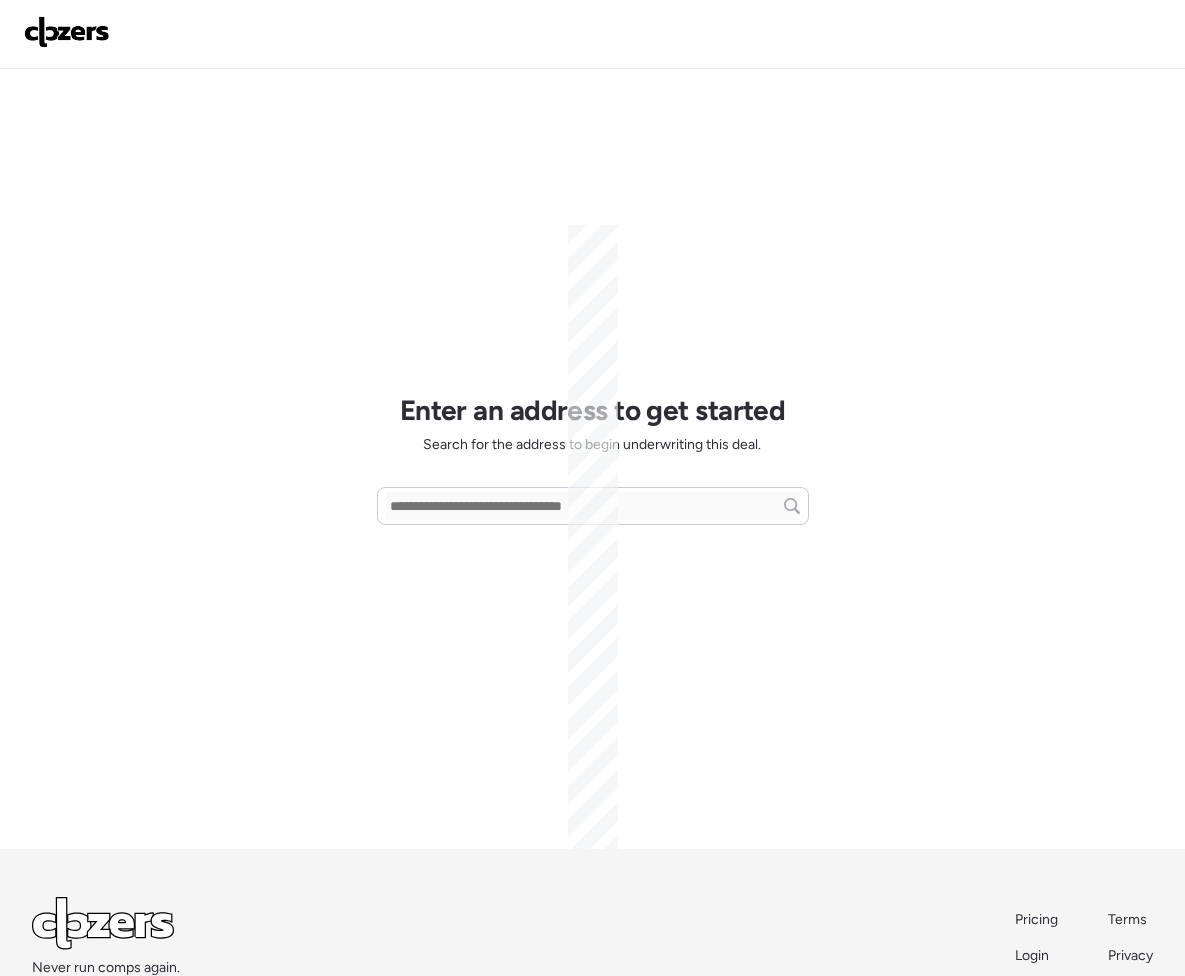 scroll, scrollTop: 0, scrollLeft: 0, axis: both 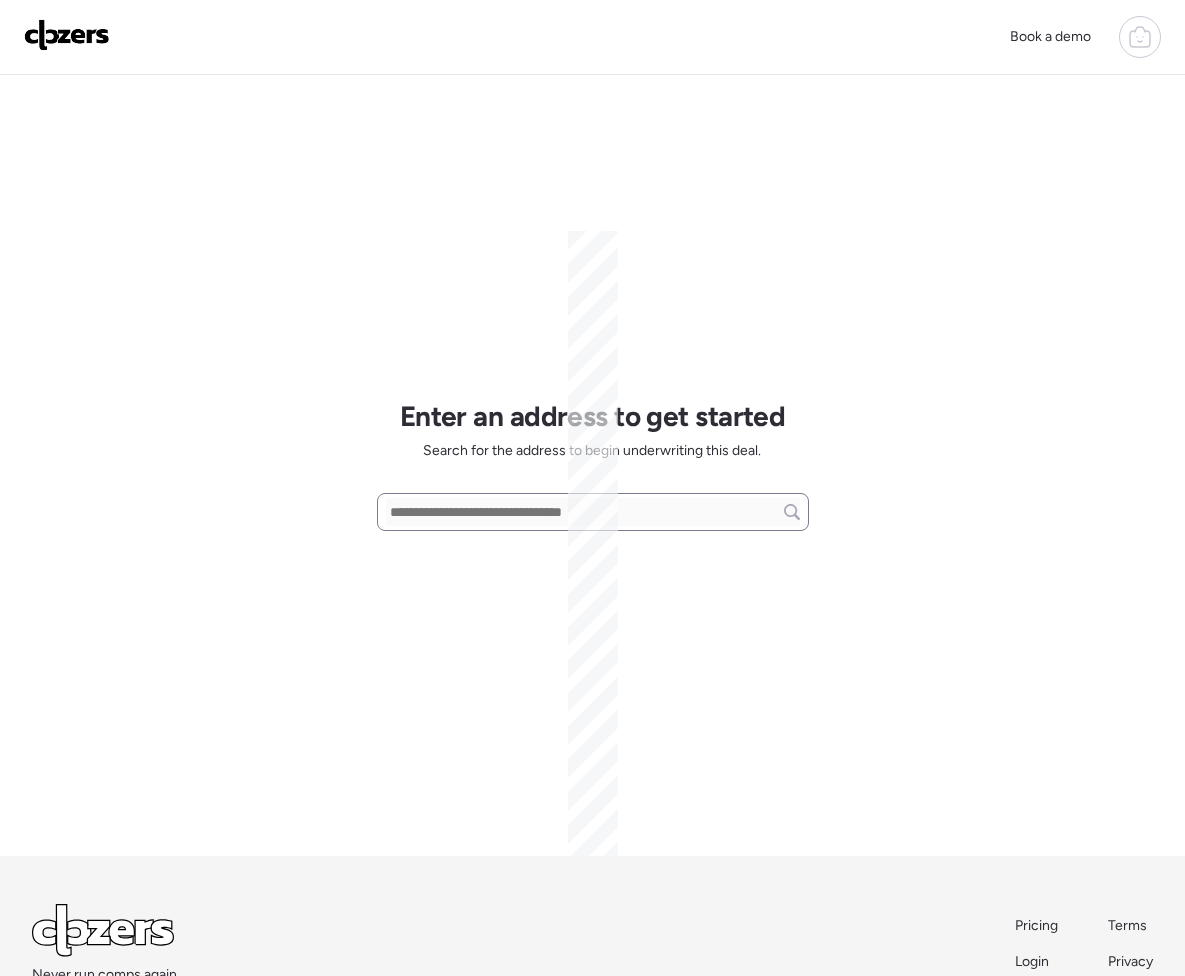 click at bounding box center [593, 512] 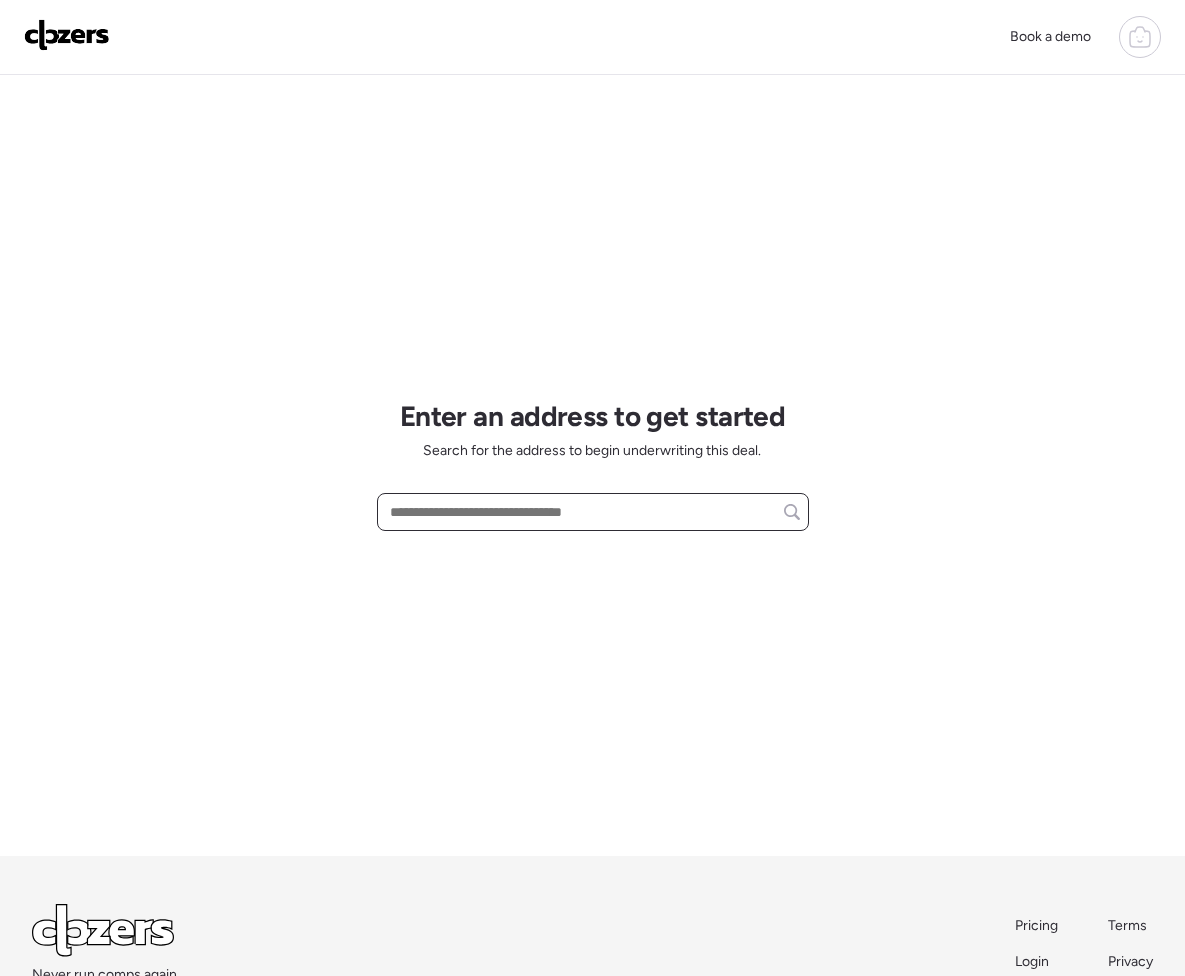 click at bounding box center [593, 512] 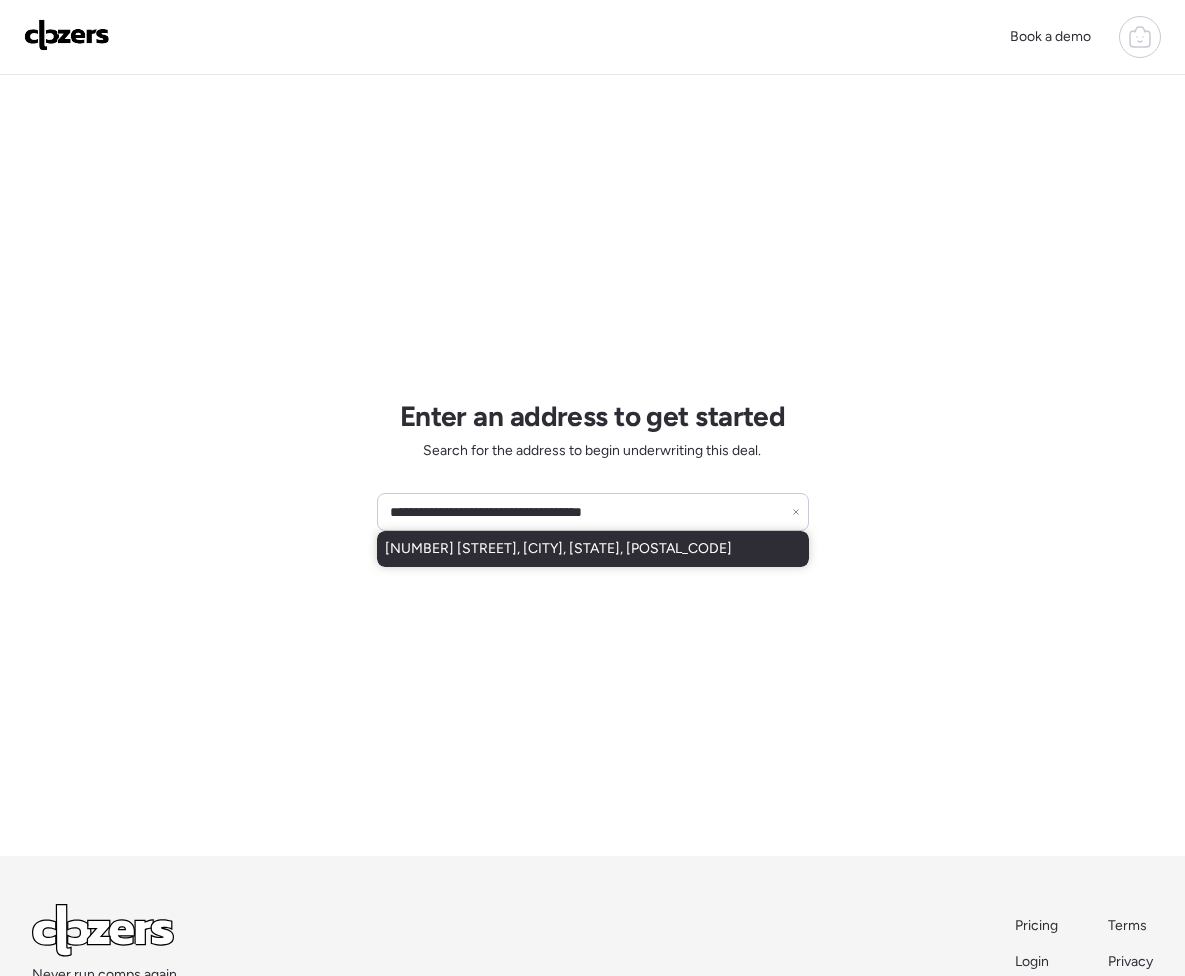 click on "[NUMBER] [STREET], [CITY], [STATE], [POSTAL_CODE]" at bounding box center (558, 549) 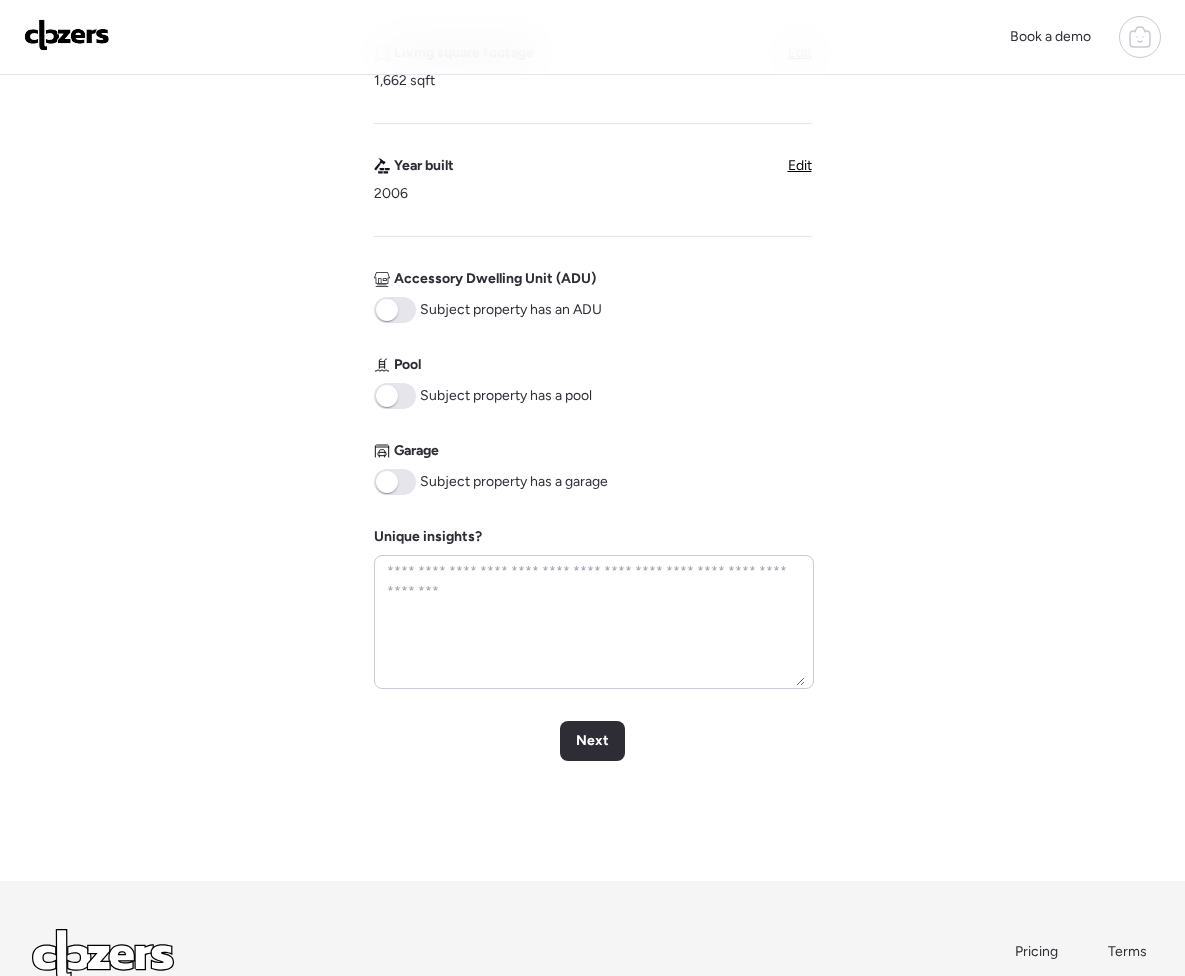 scroll, scrollTop: 637, scrollLeft: 0, axis: vertical 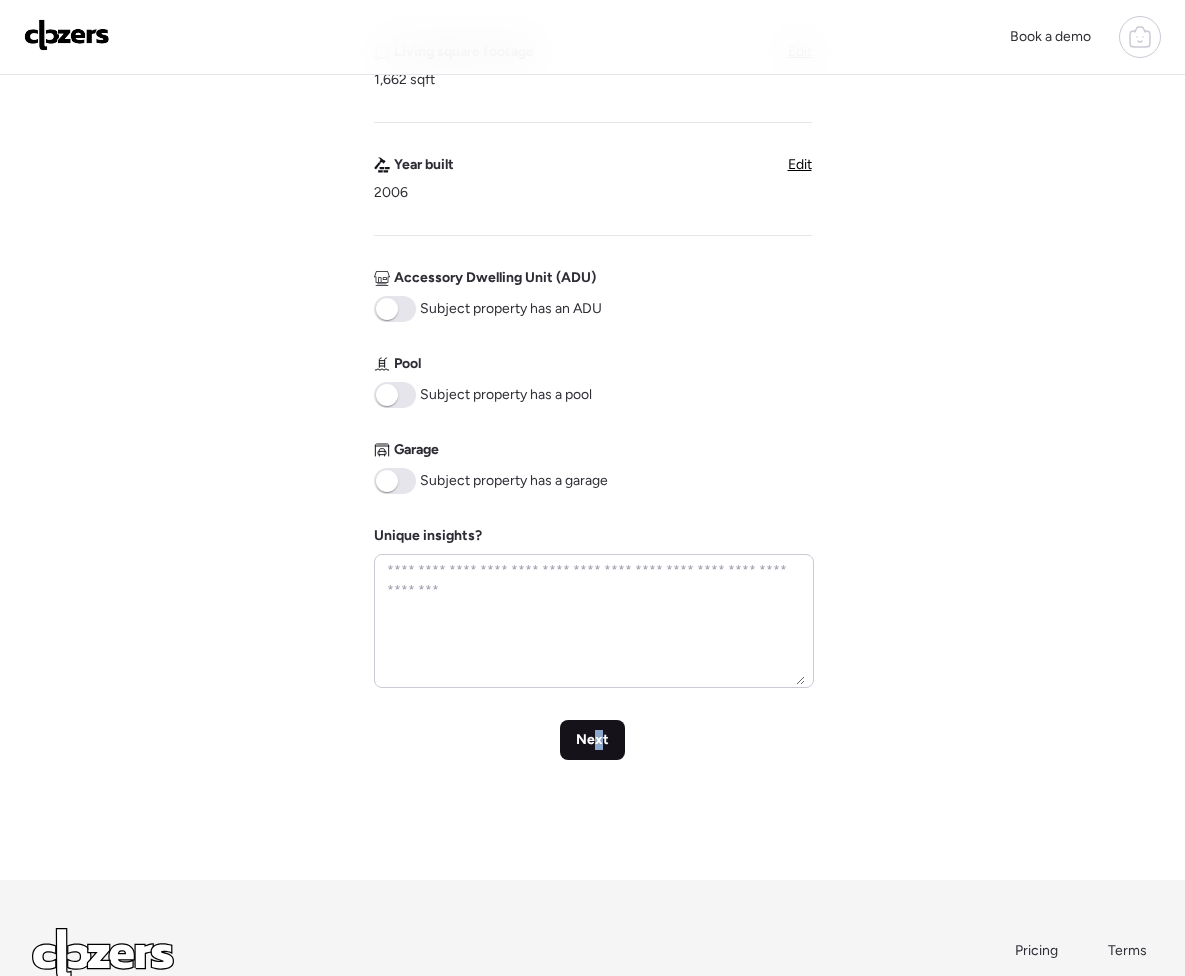 click on "Next" at bounding box center (592, 740) 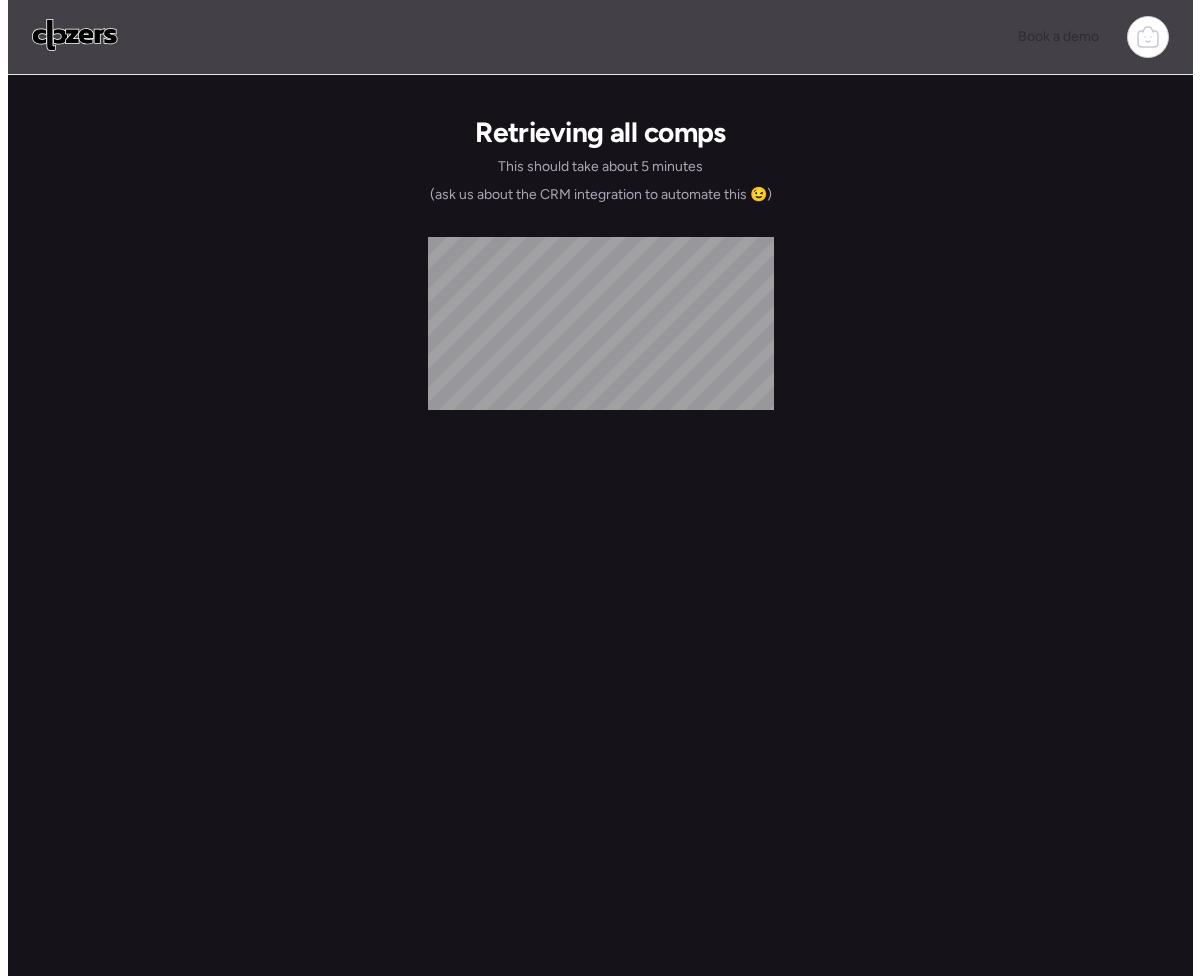 scroll, scrollTop: 0, scrollLeft: 0, axis: both 